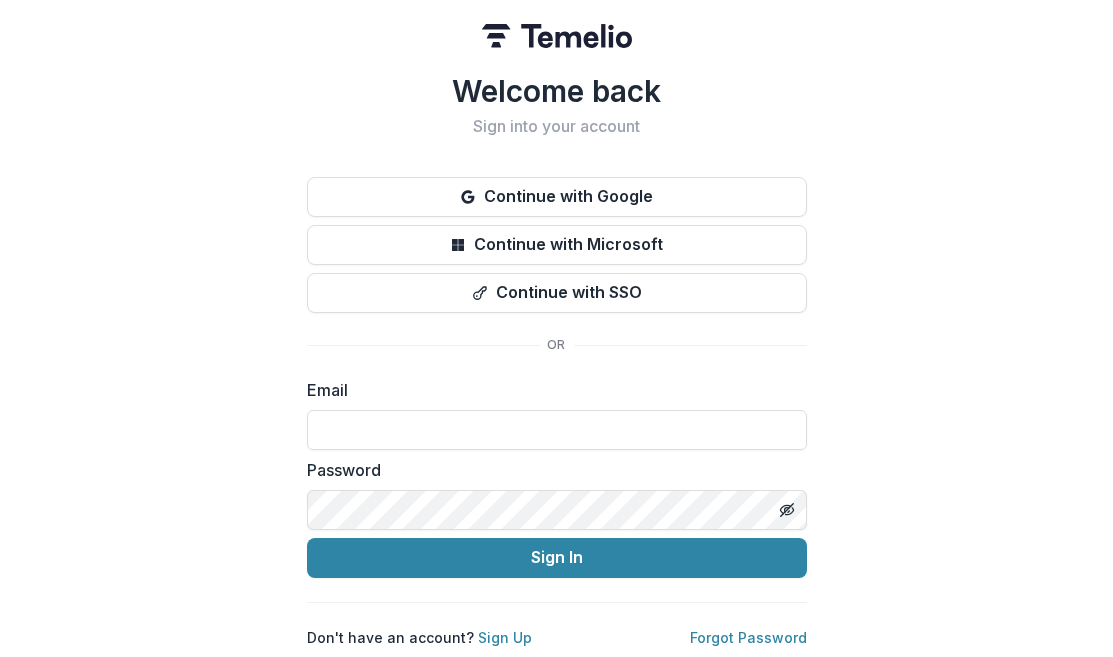 scroll, scrollTop: 0, scrollLeft: 0, axis: both 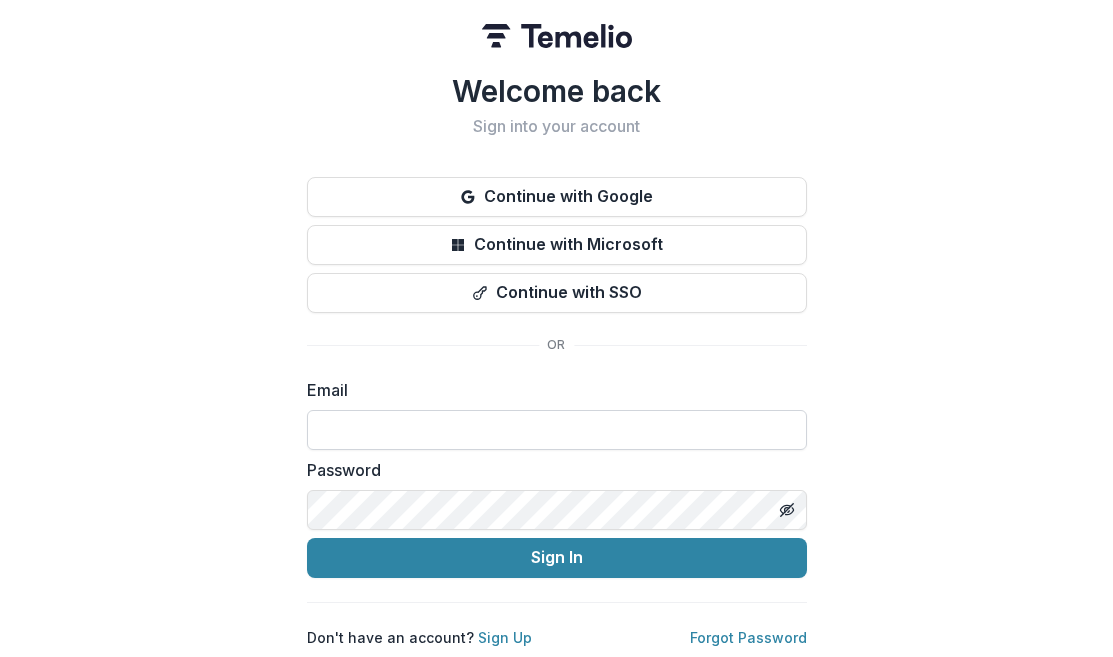 click at bounding box center (557, 430) 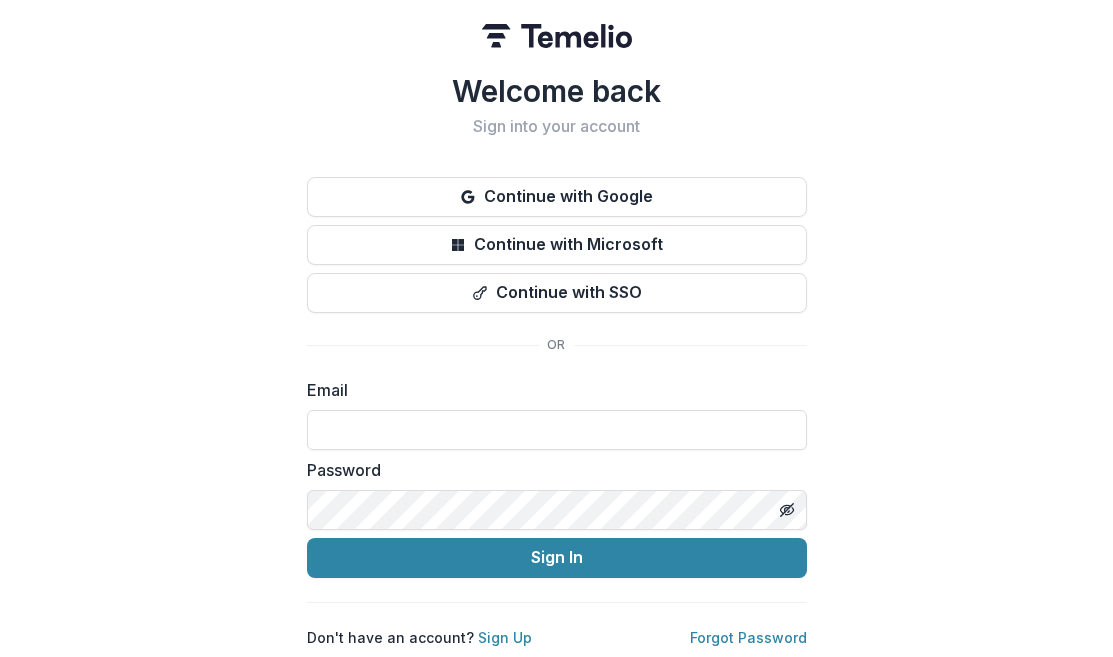 click on "Welcome back Sign into your account Continue with Google Continue with Microsoft Continue with SSO Email Password Sign In Don't have an account?   Sign Up Forgot Password" at bounding box center (556, 328) 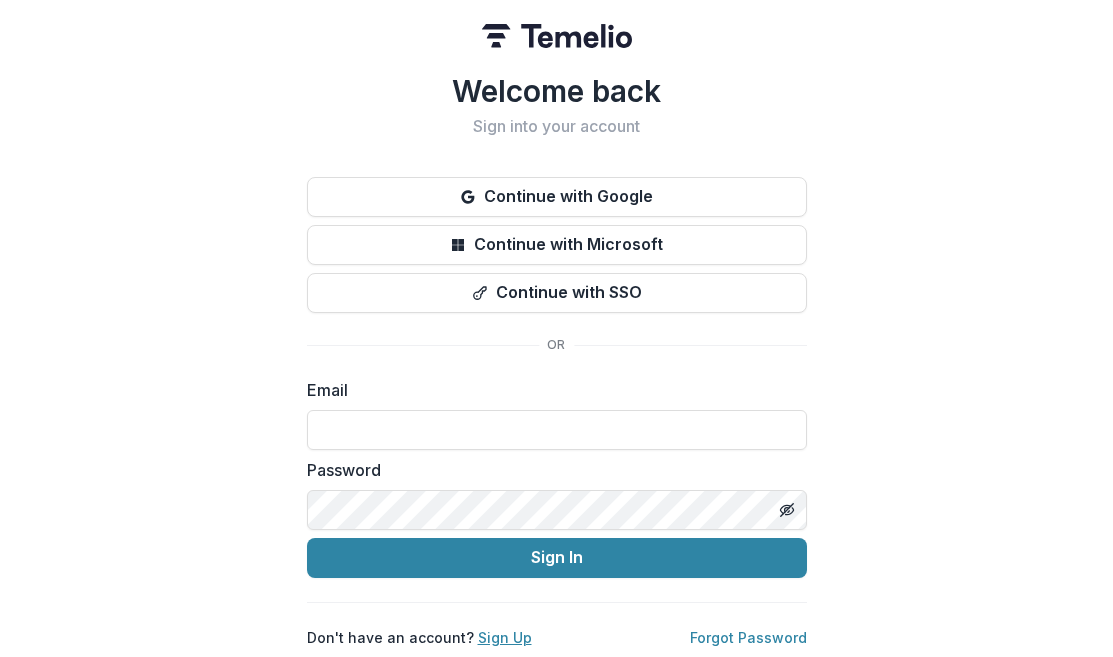 click on "Sign Up" at bounding box center (505, 637) 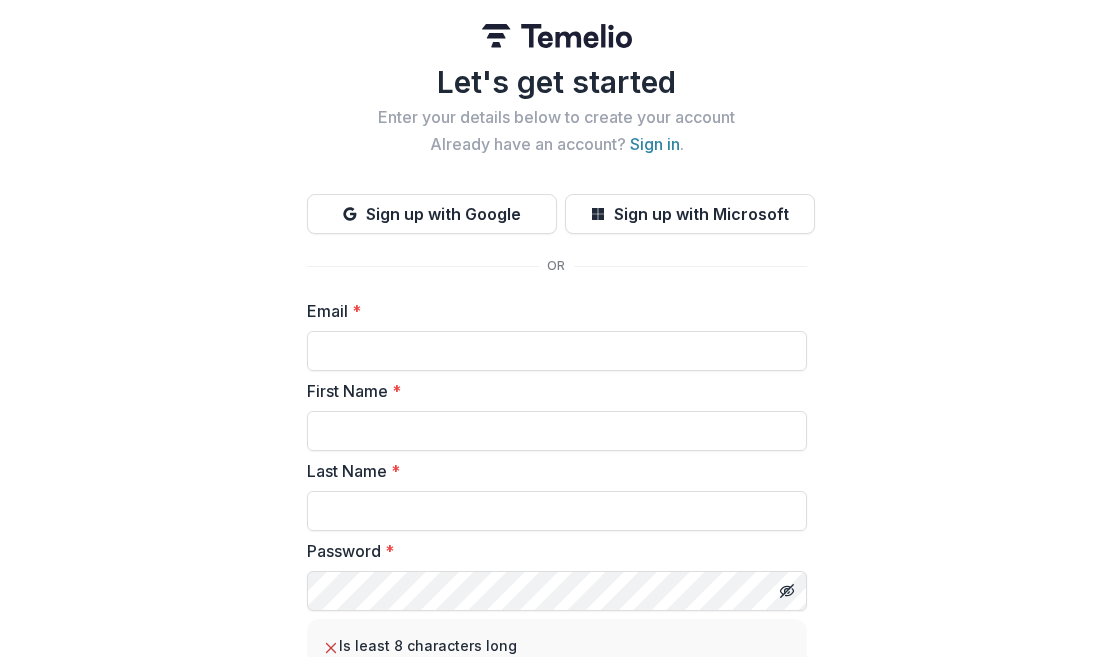 click on "Email *" at bounding box center (557, 335) 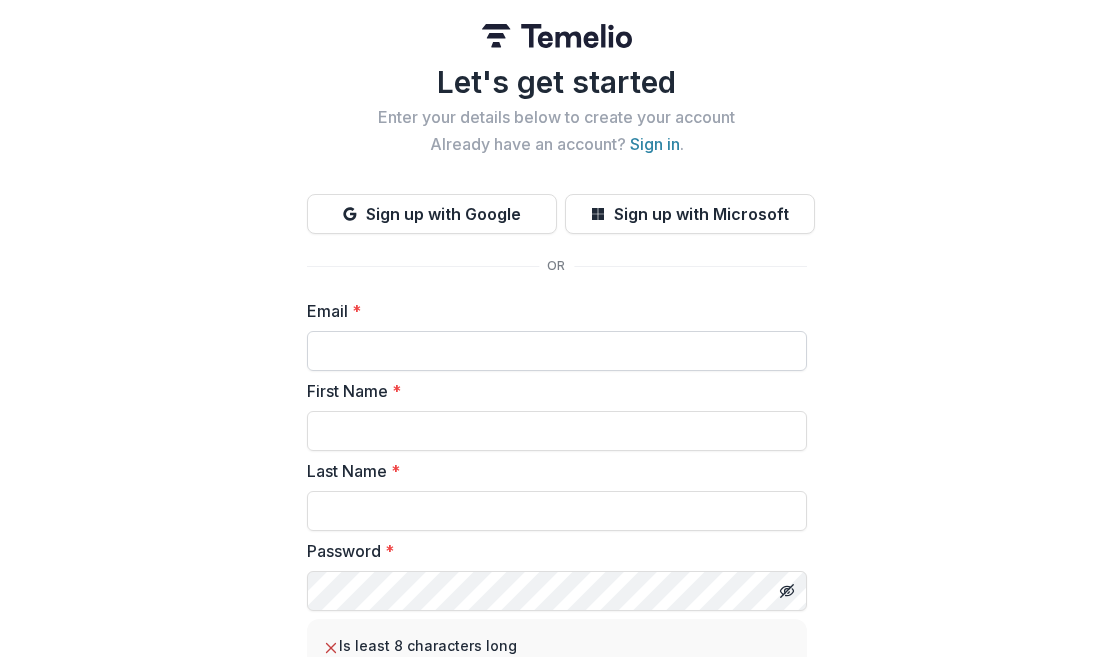 click on "Email *" at bounding box center (557, 351) 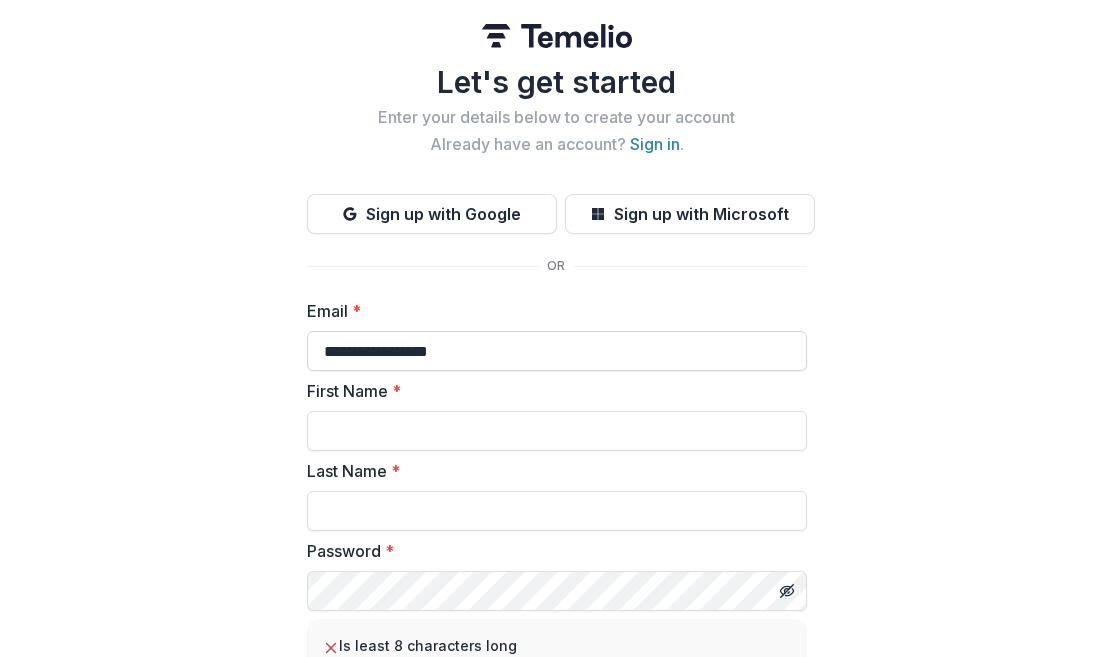 type on "**********" 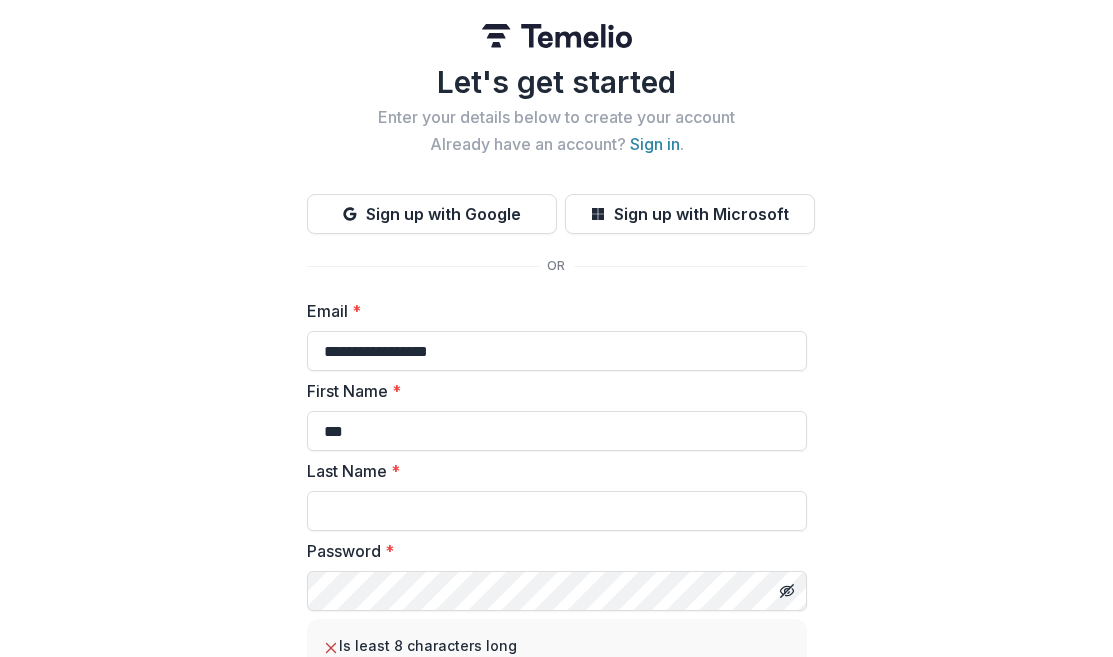 type on "***" 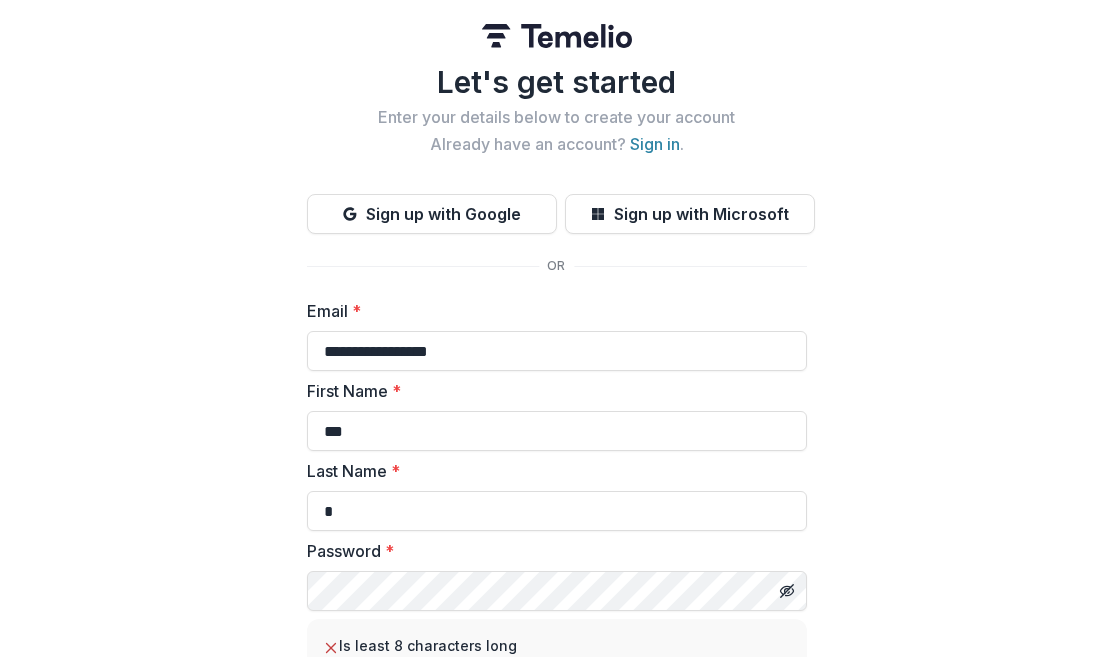 type on "*" 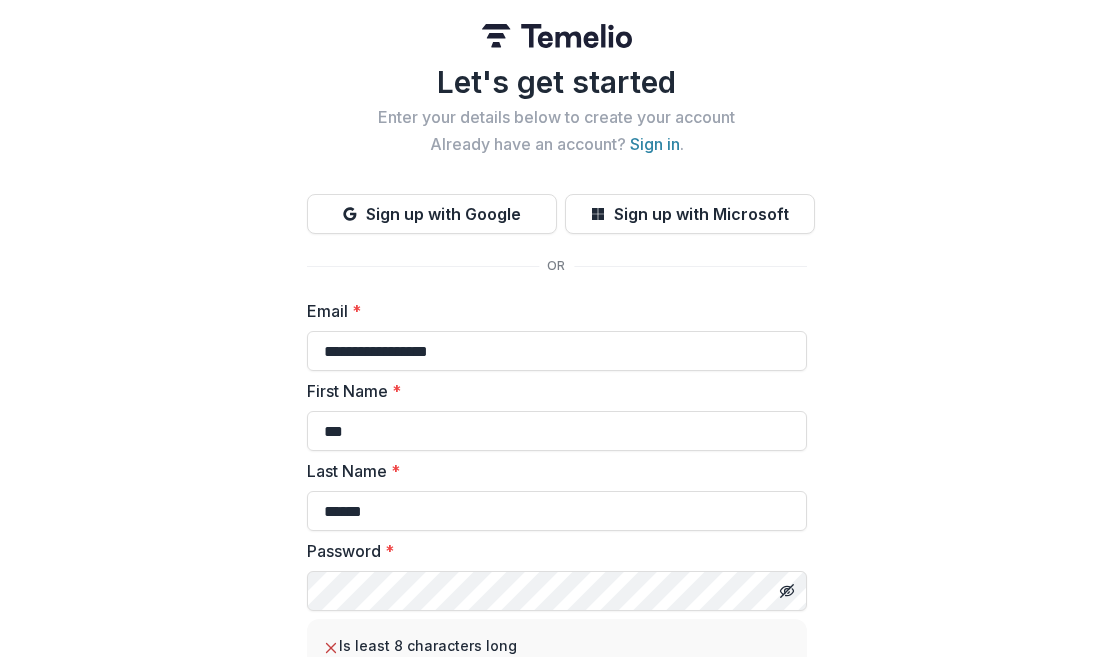 type on "******" 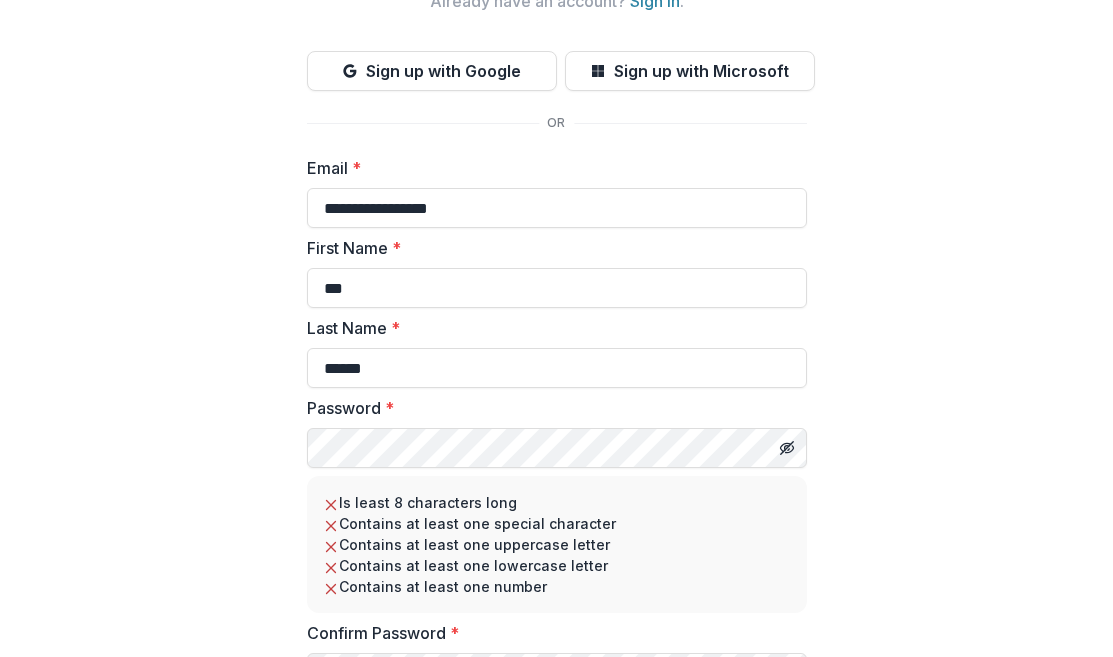 scroll, scrollTop: 174, scrollLeft: 0, axis: vertical 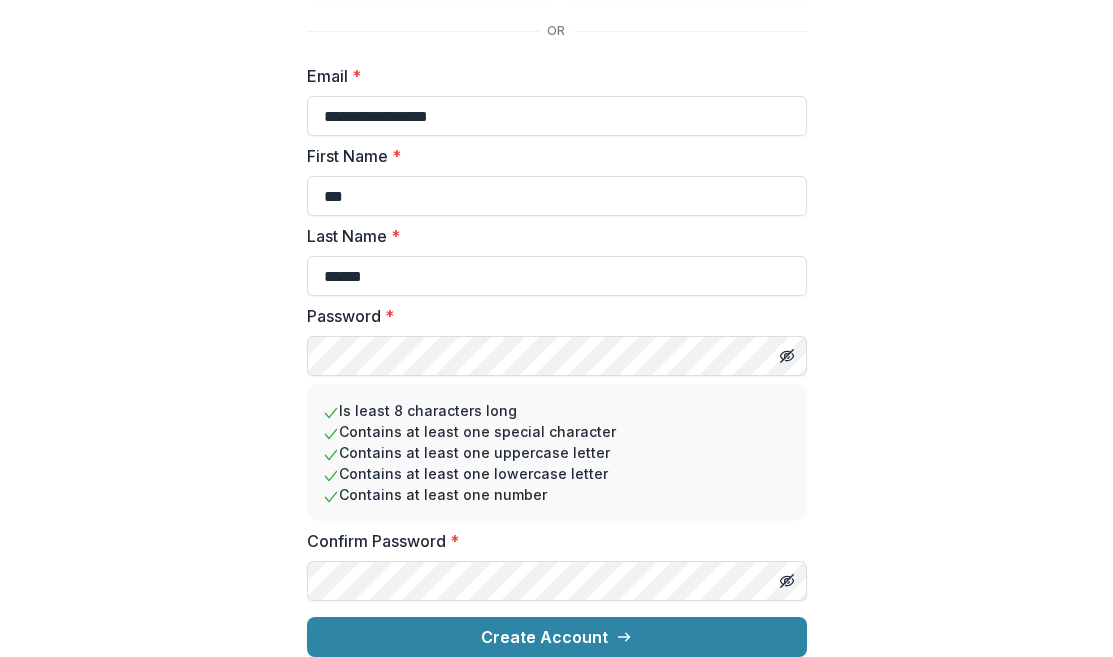 click on "**********" at bounding box center [556, 211] 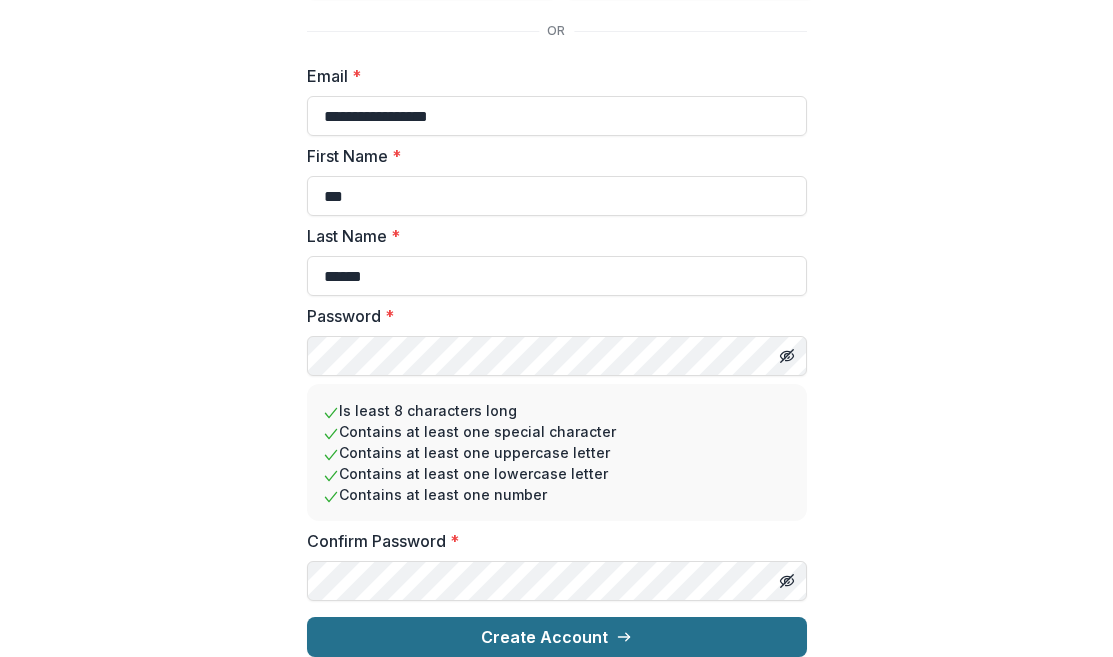 click on "Create Account" at bounding box center (557, 637) 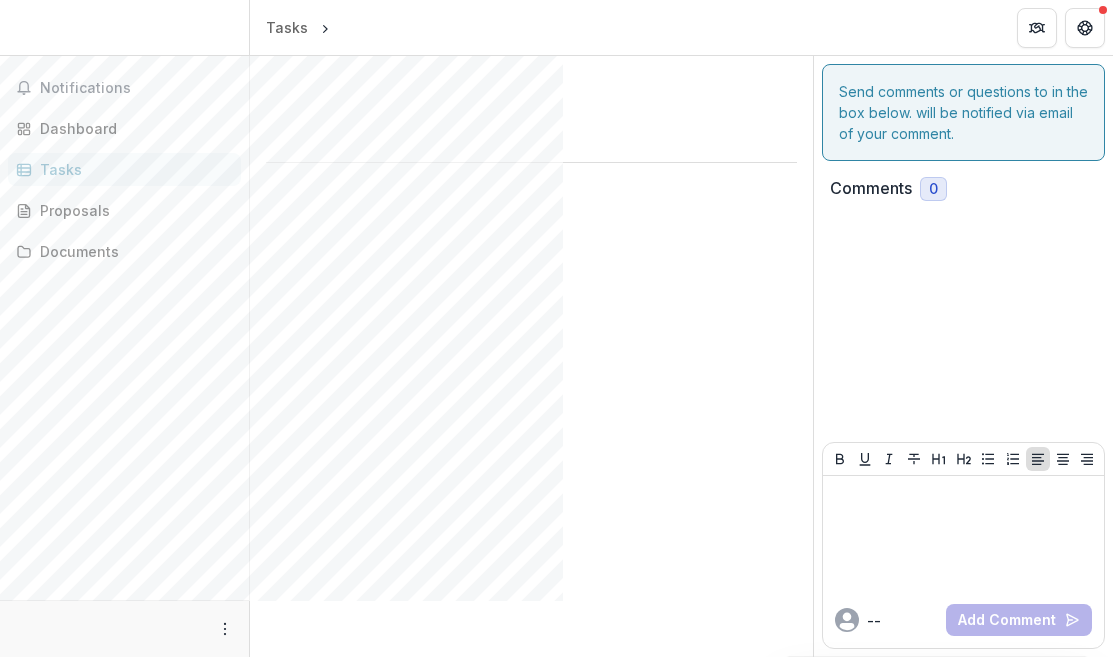 scroll, scrollTop: 0, scrollLeft: 0, axis: both 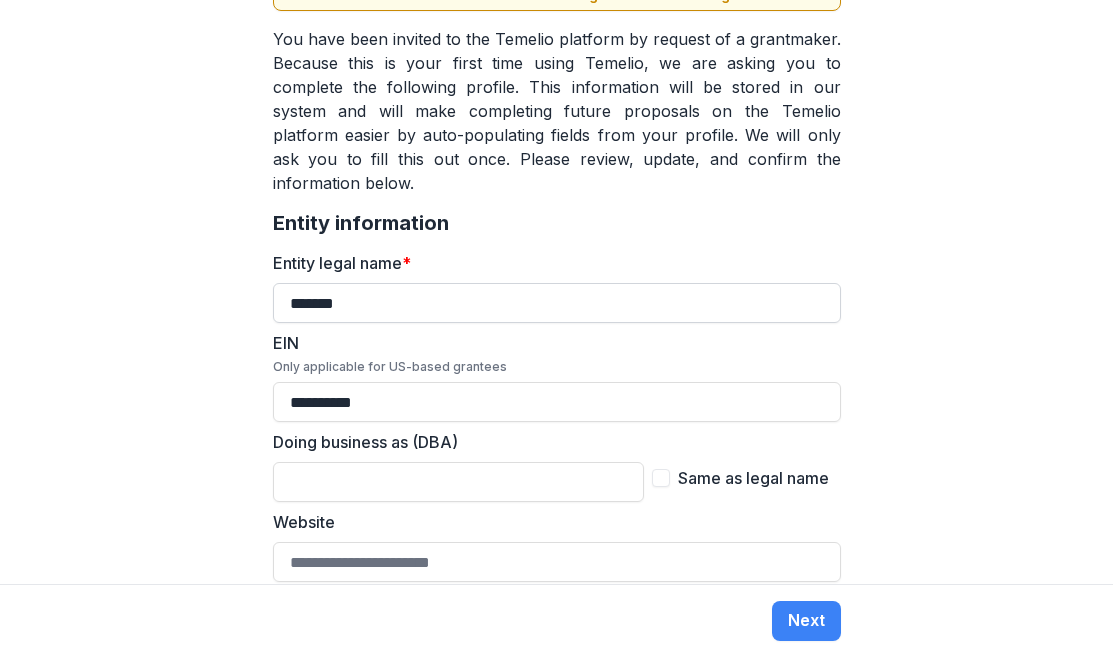type 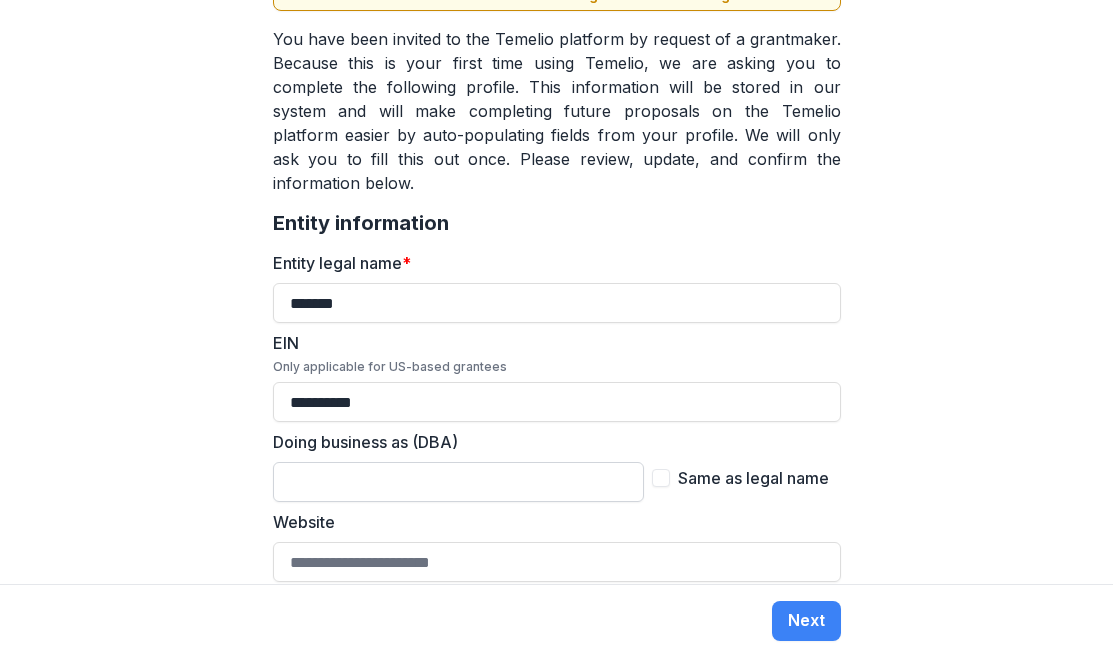 click on "Doing business as (DBA)" at bounding box center (458, 482) 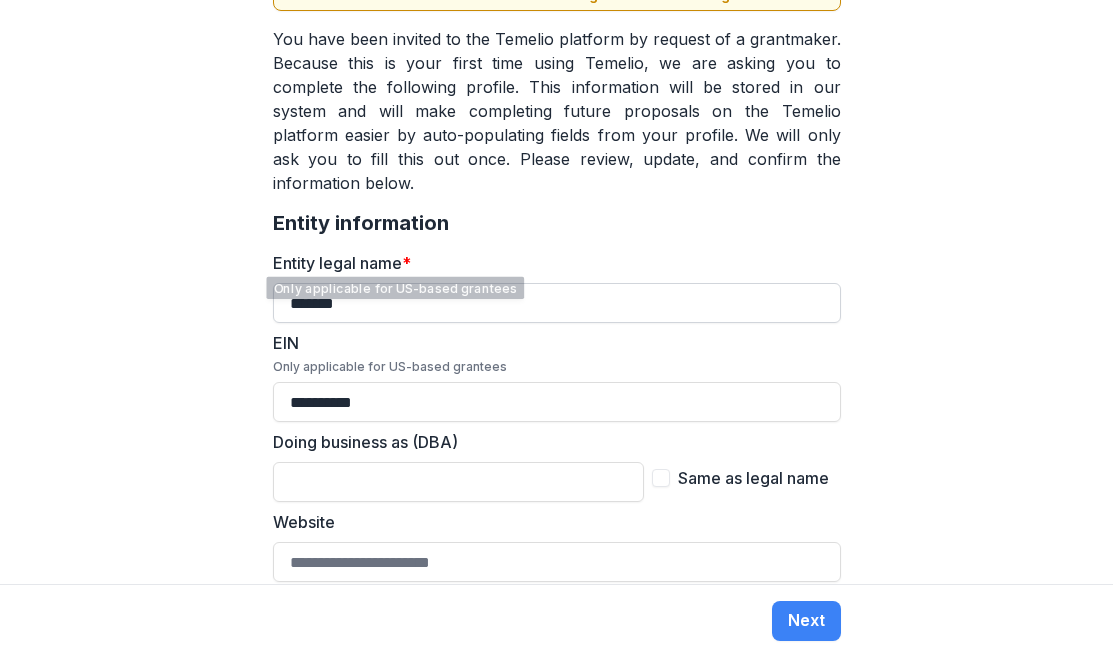click on "*******" at bounding box center (557, 303) 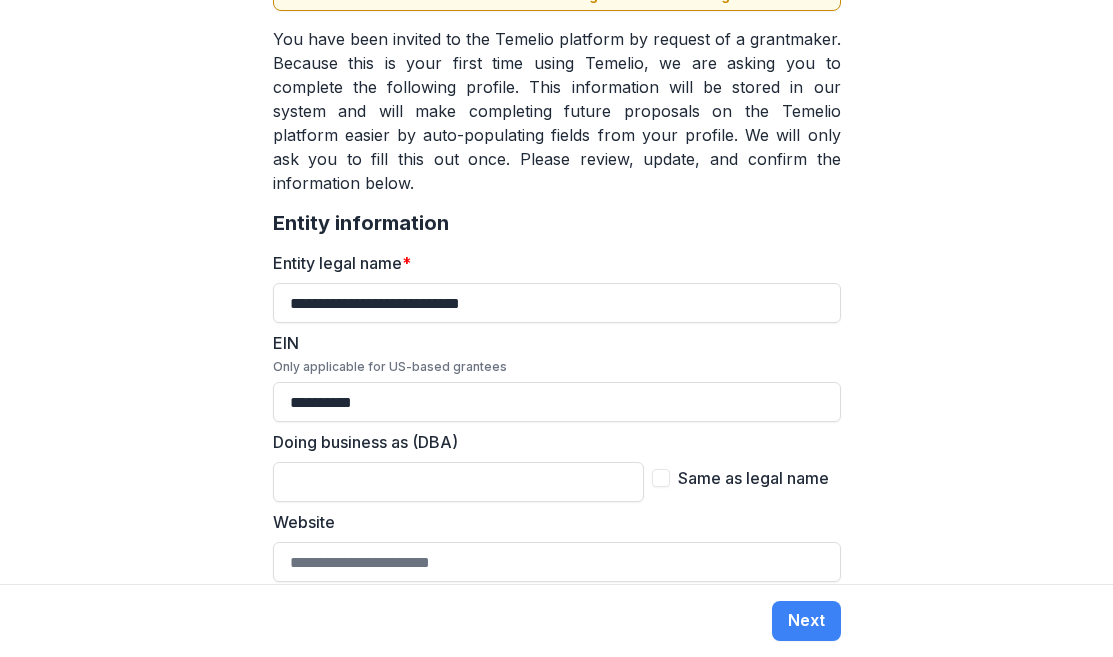 type on "**********" 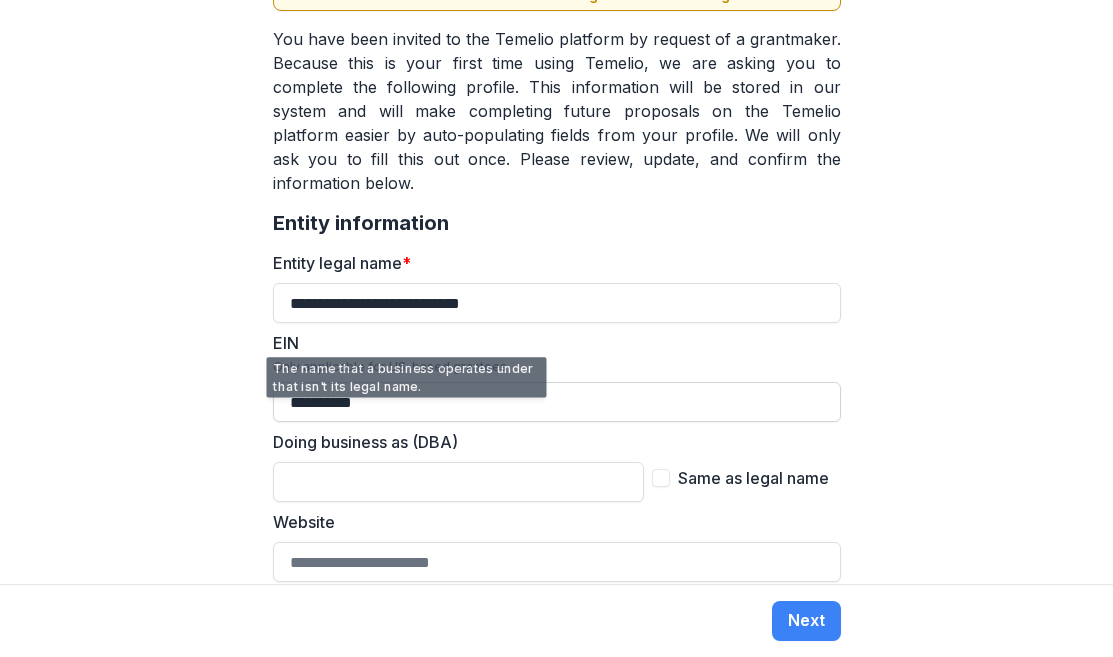 click on "**********" at bounding box center [557, 402] 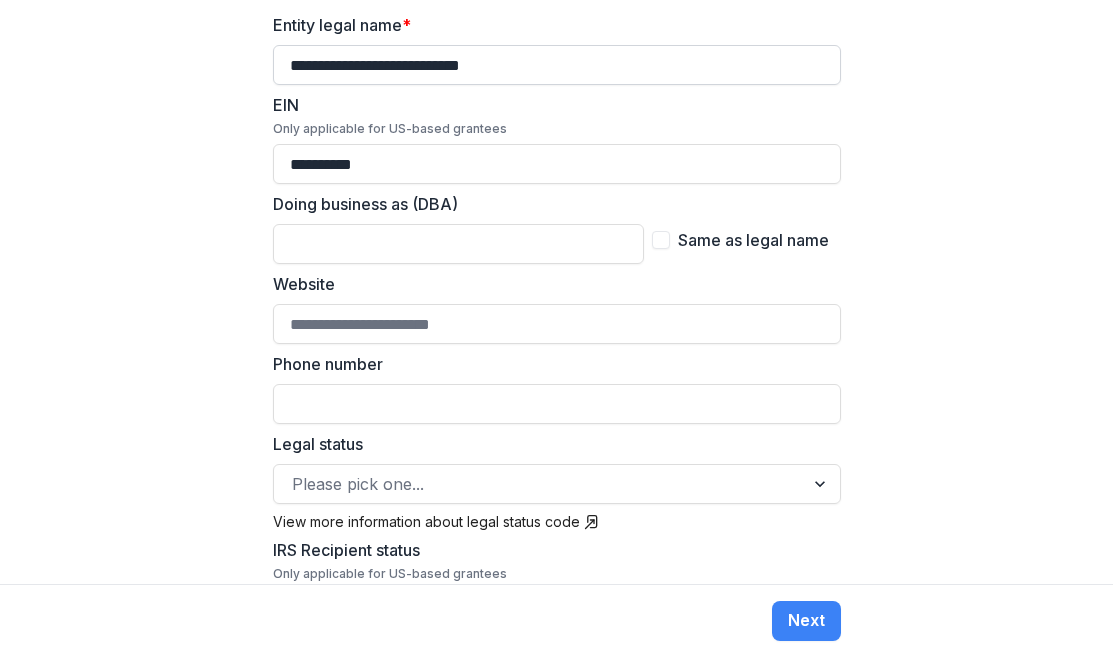 scroll, scrollTop: 465, scrollLeft: 0, axis: vertical 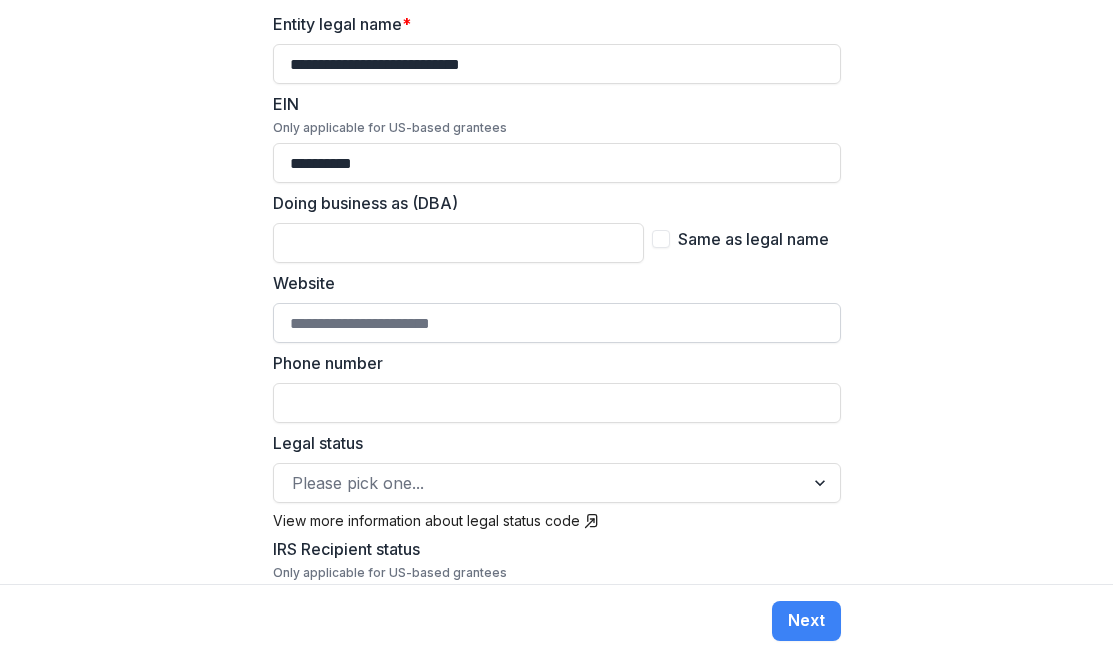 type on "**********" 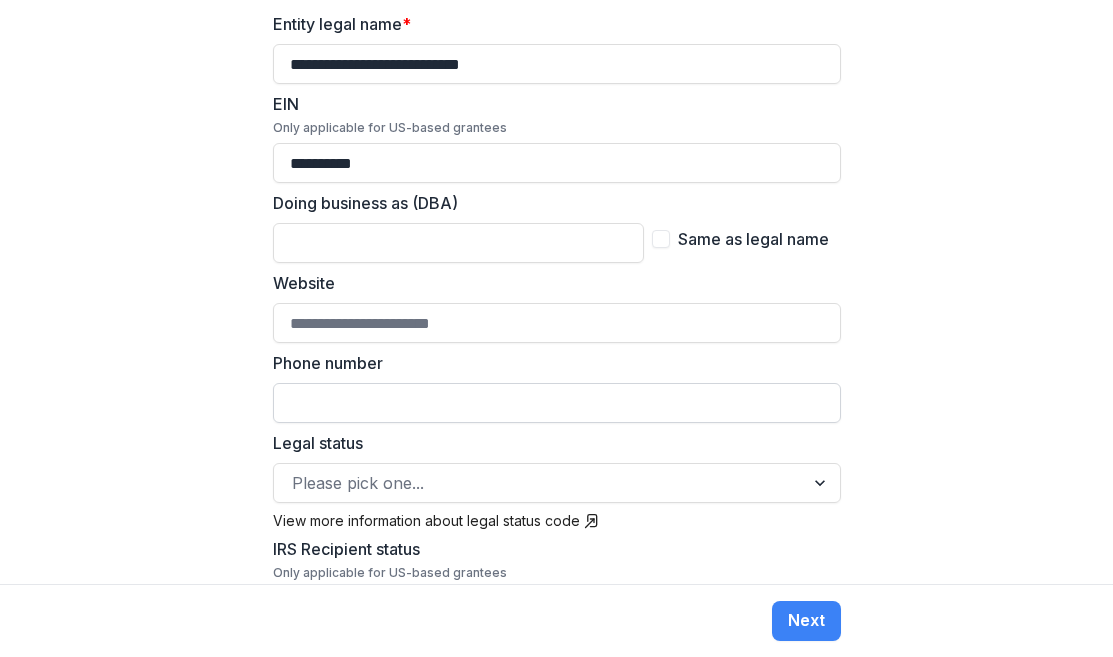 click on "Phone number" at bounding box center [557, 403] 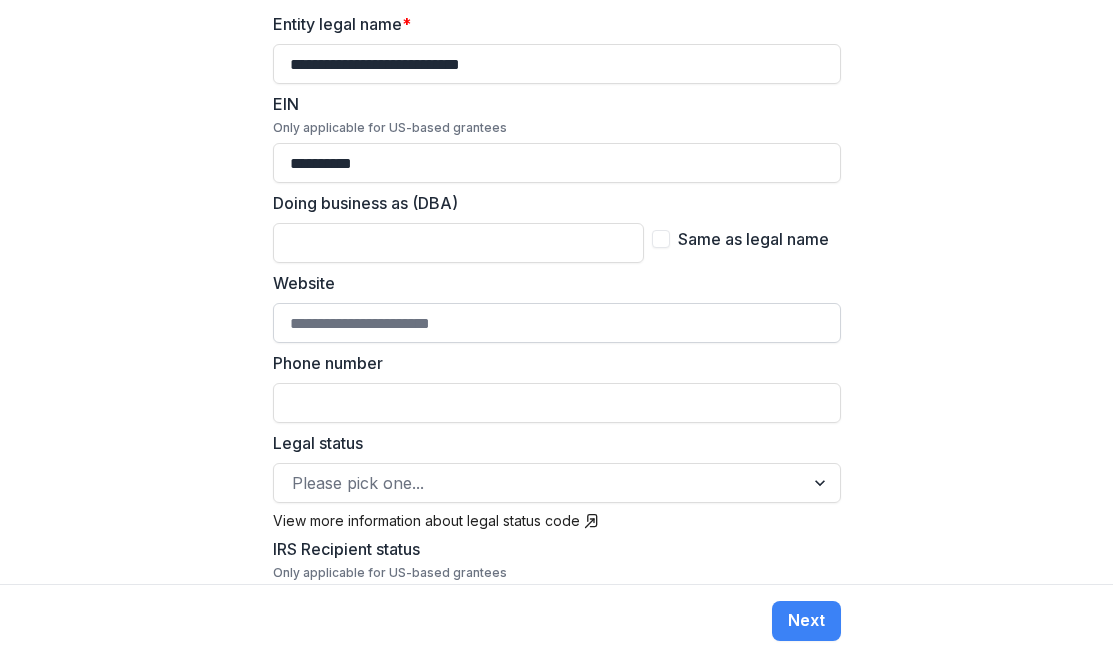 click on "Website" at bounding box center (557, 323) 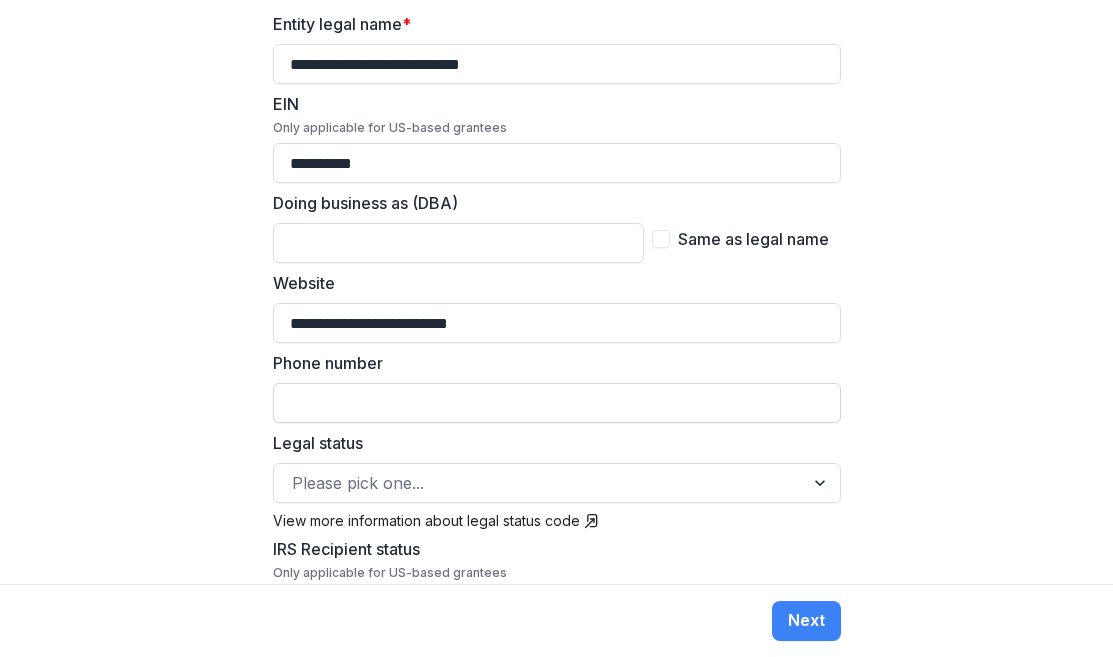 type on "**********" 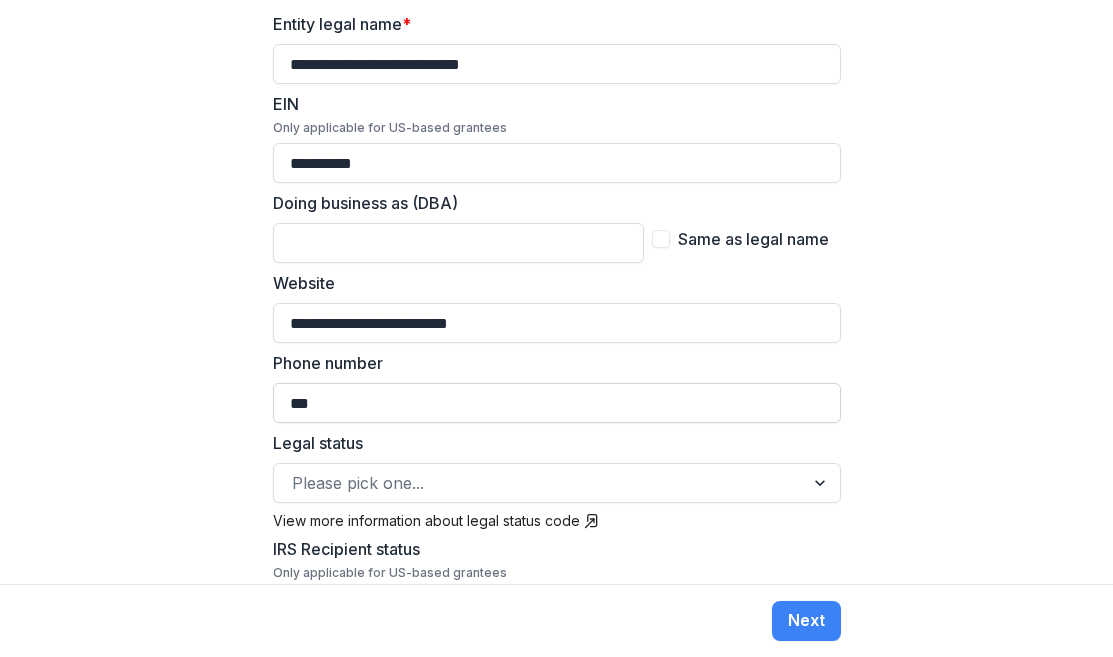 scroll, scrollTop: 362, scrollLeft: 0, axis: vertical 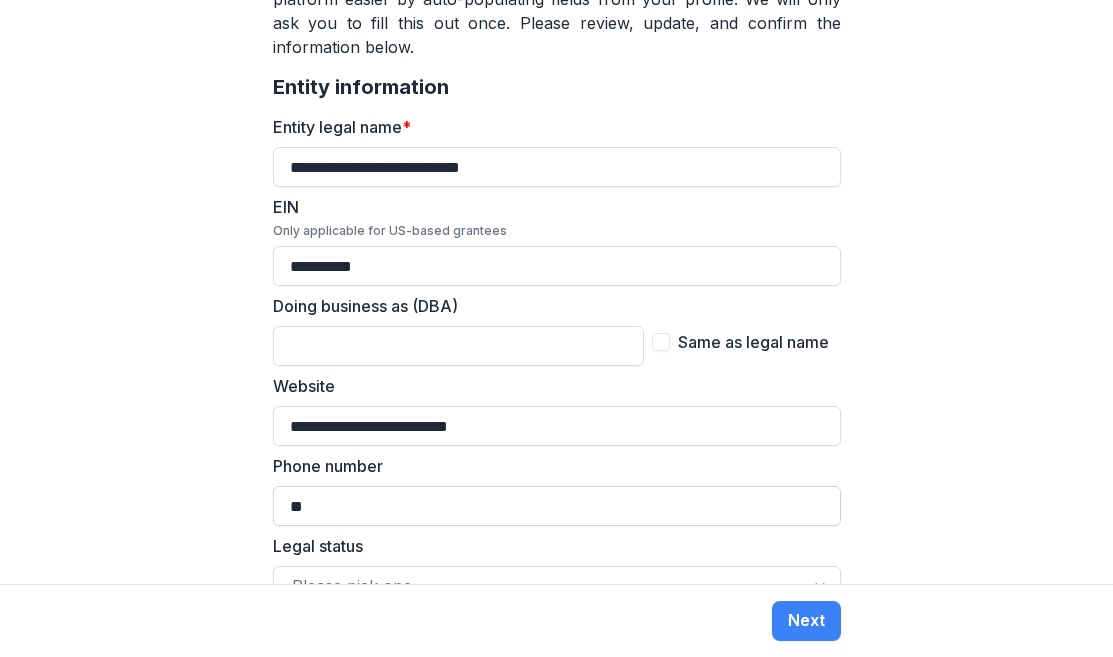 type on "*" 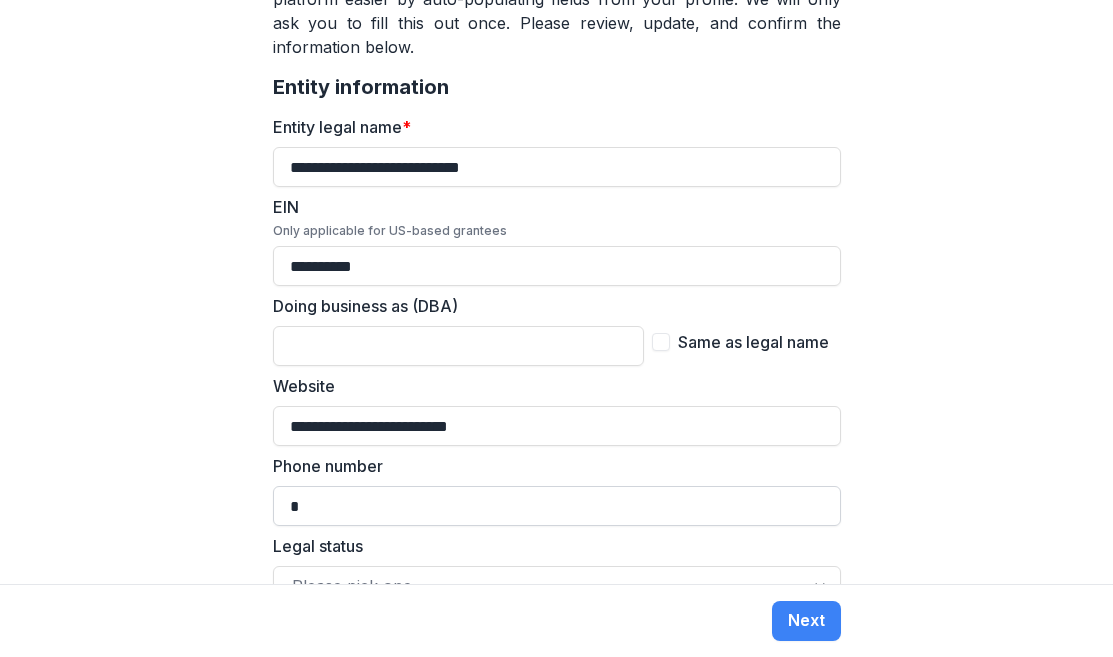 type 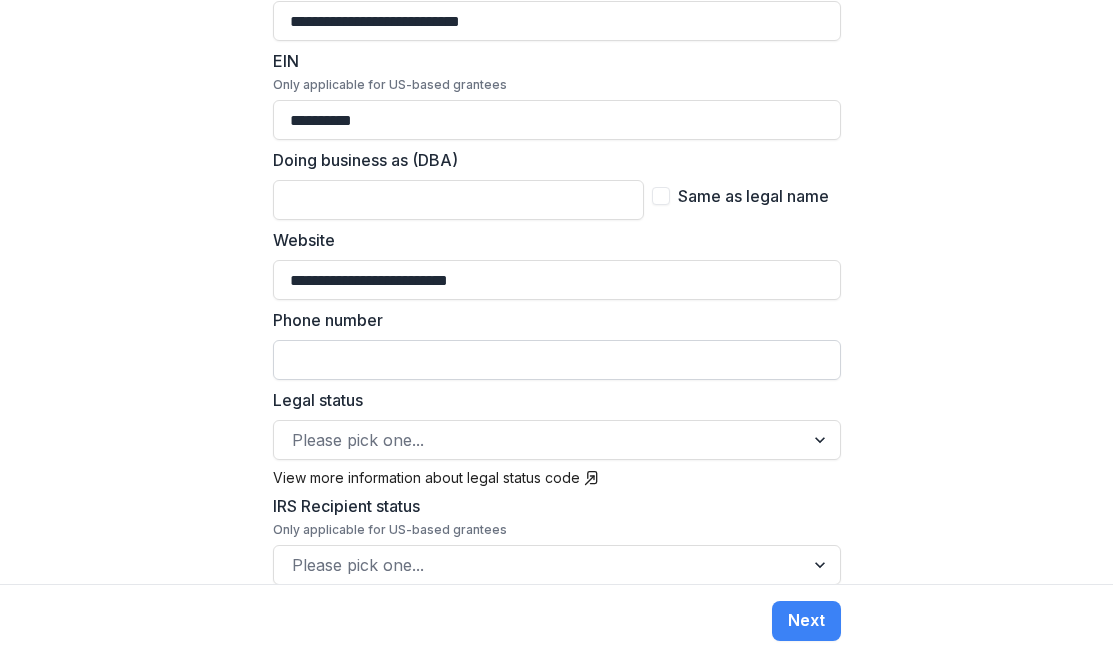 scroll, scrollTop: 507, scrollLeft: 0, axis: vertical 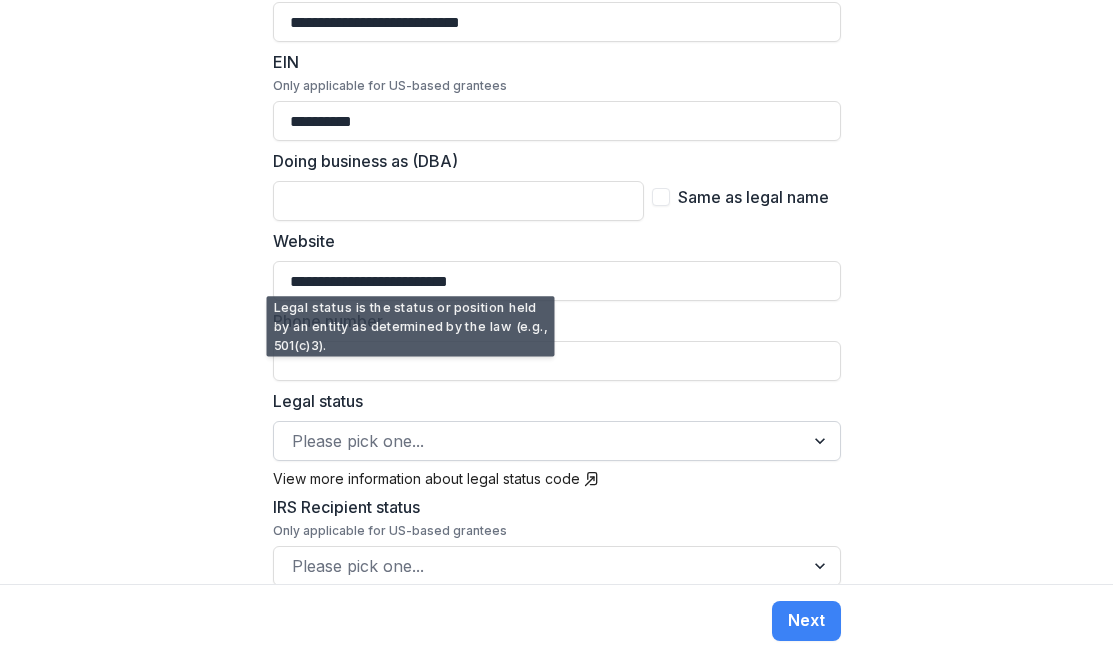 click at bounding box center (539, 441) 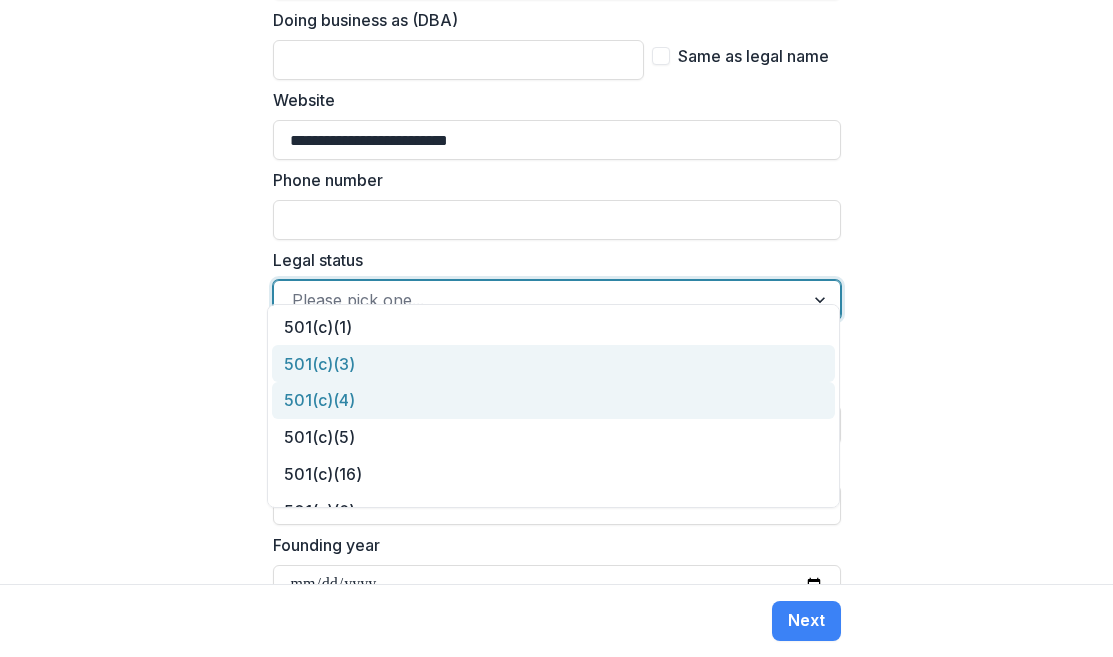 scroll, scrollTop: 650, scrollLeft: 0, axis: vertical 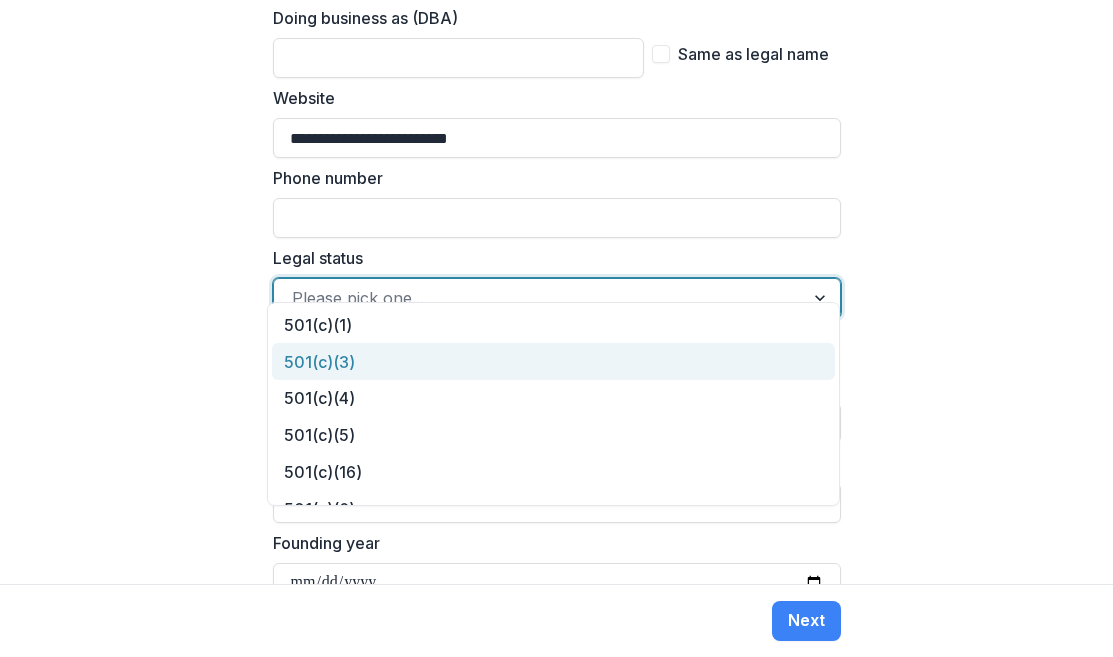 click on "501(c)(3)" at bounding box center (554, 361) 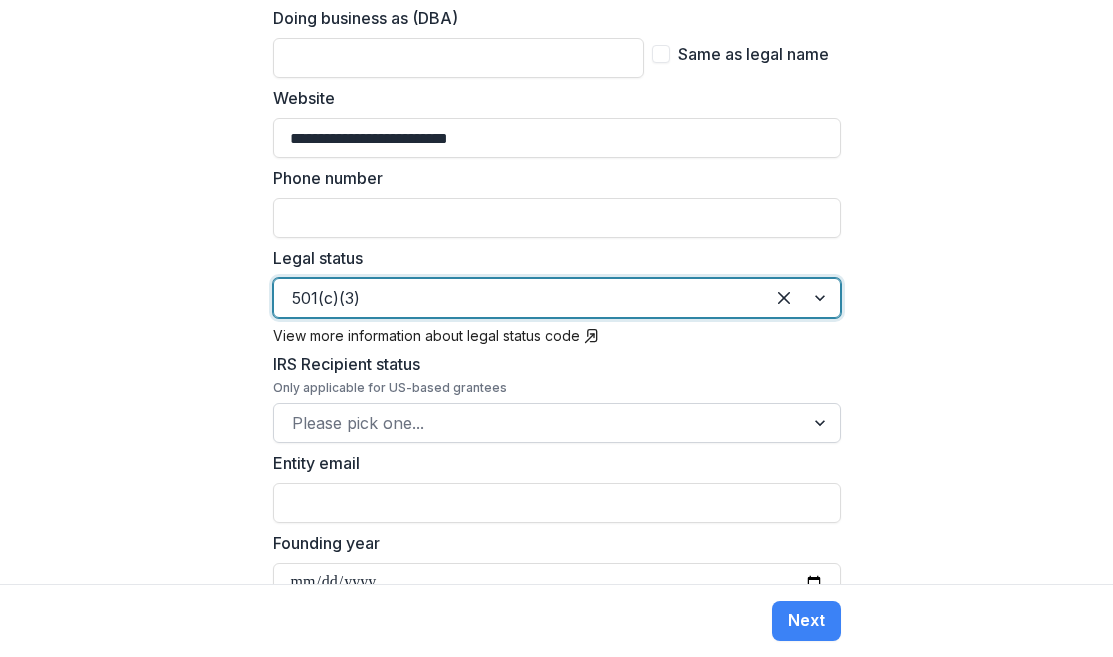 click at bounding box center (539, 423) 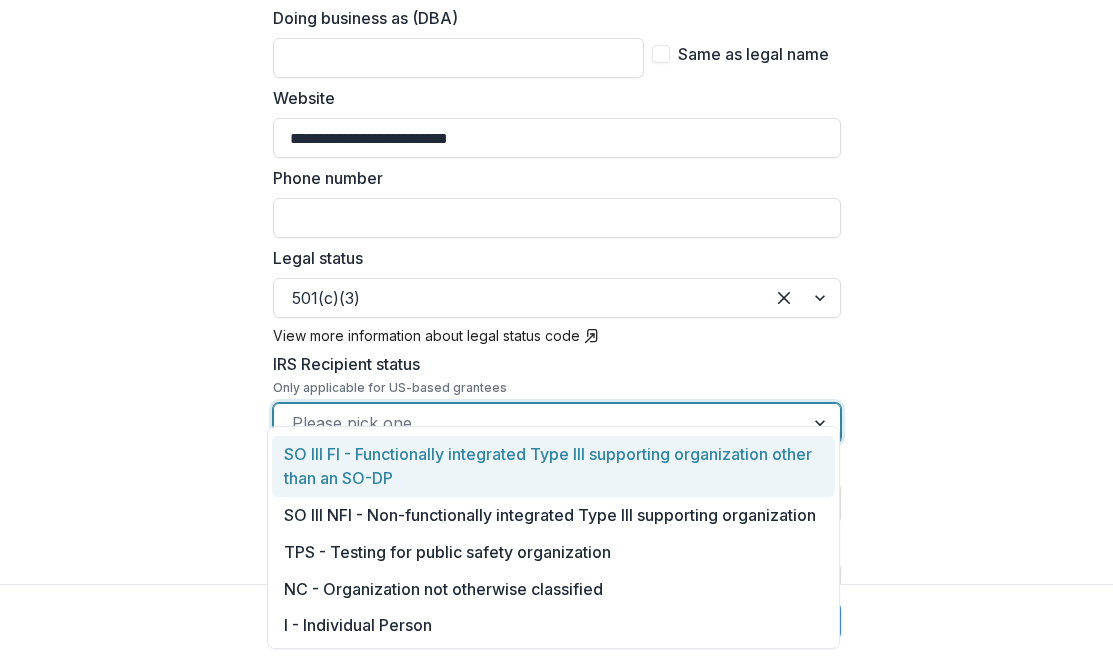 scroll, scrollTop: 337, scrollLeft: 0, axis: vertical 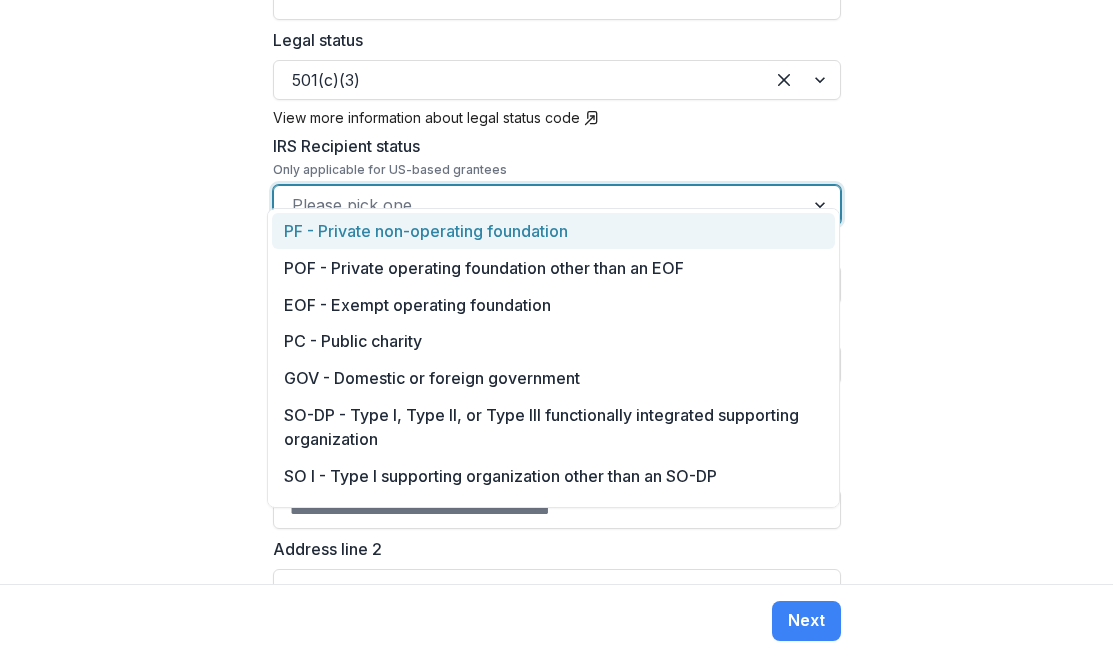 click at bounding box center [539, 205] 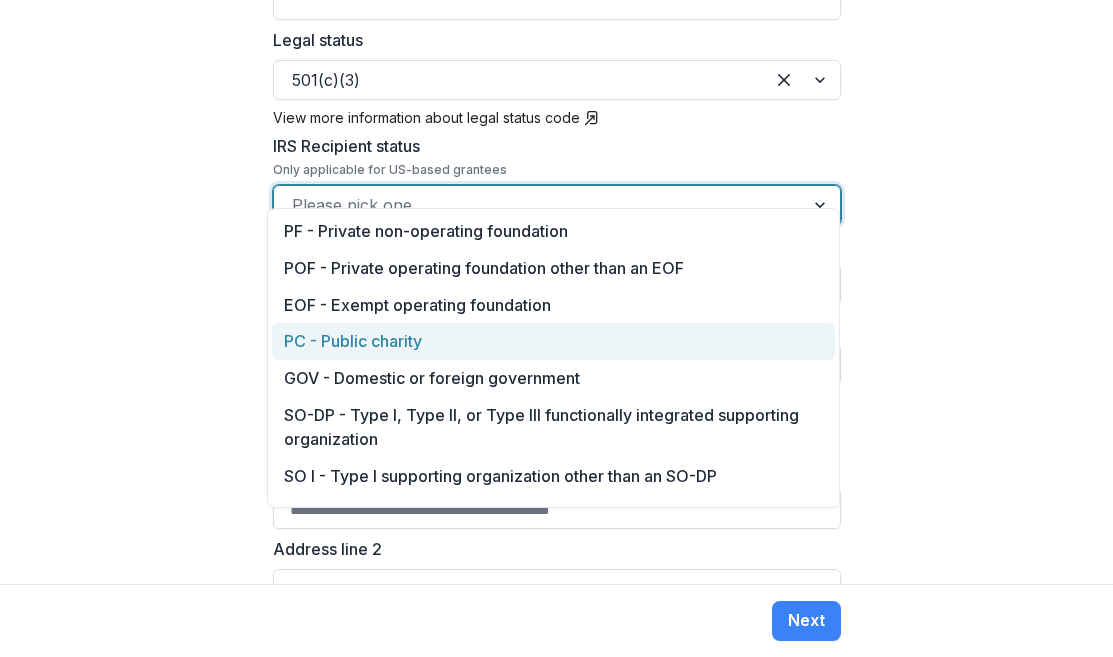 click on "PC - Public charity" at bounding box center (554, 341) 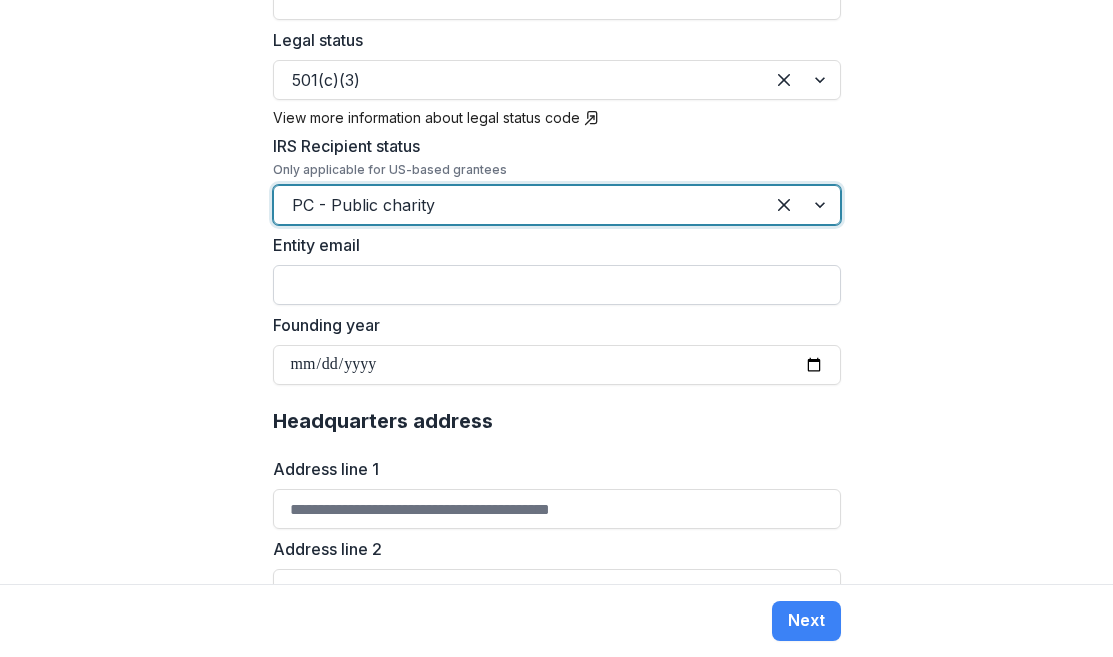 click on "Entity email" at bounding box center (557, 285) 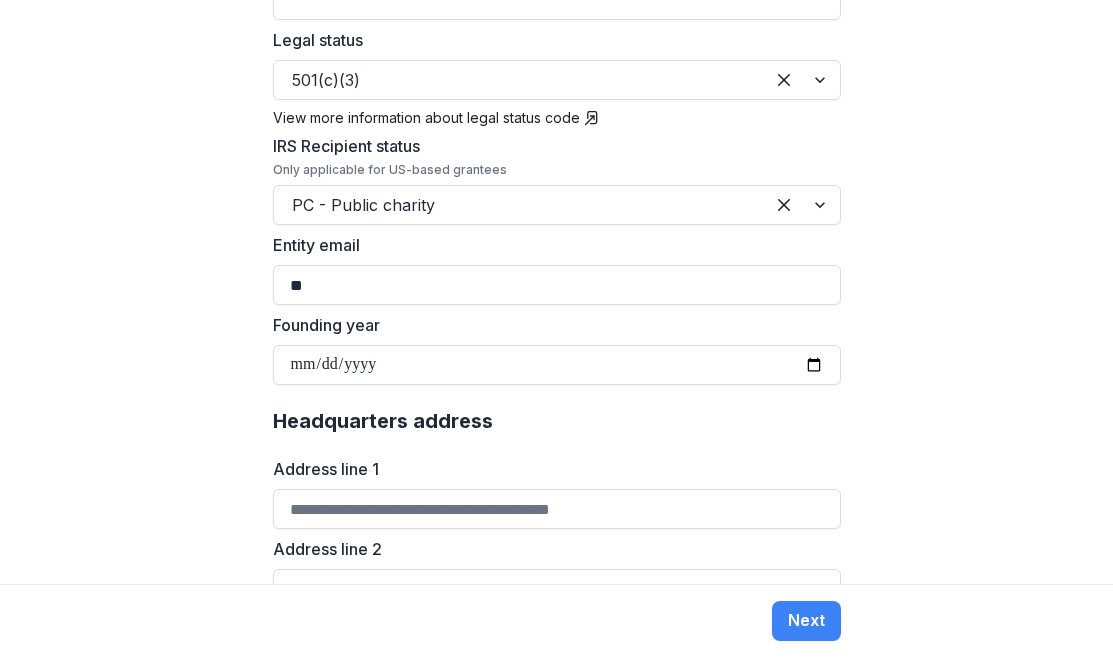 type on "*" 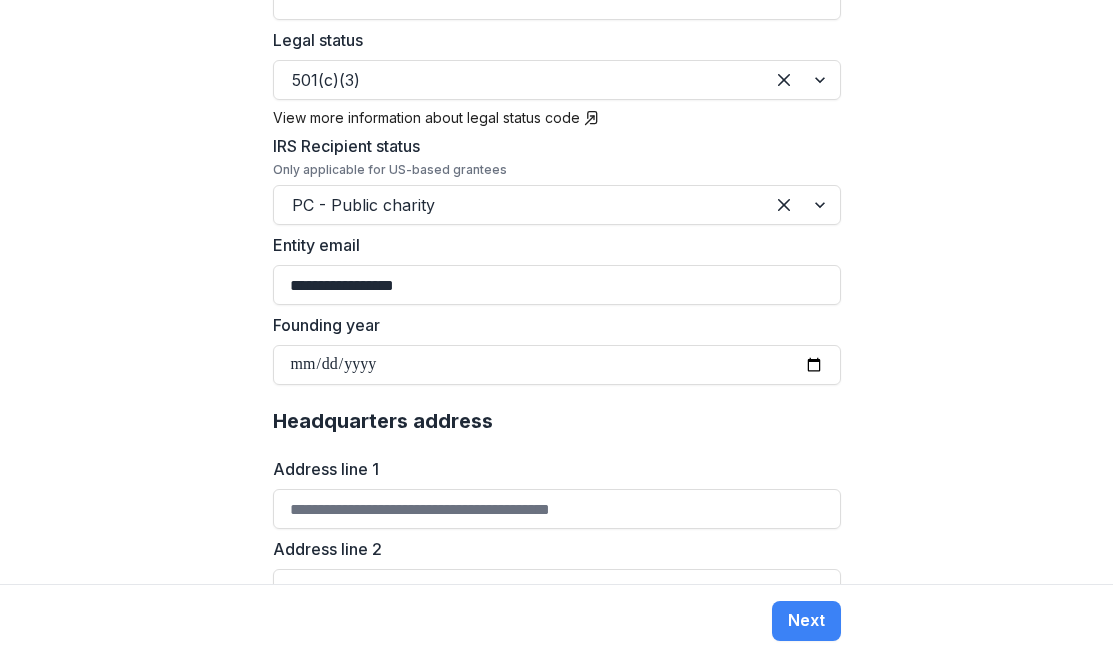 type on "**********" 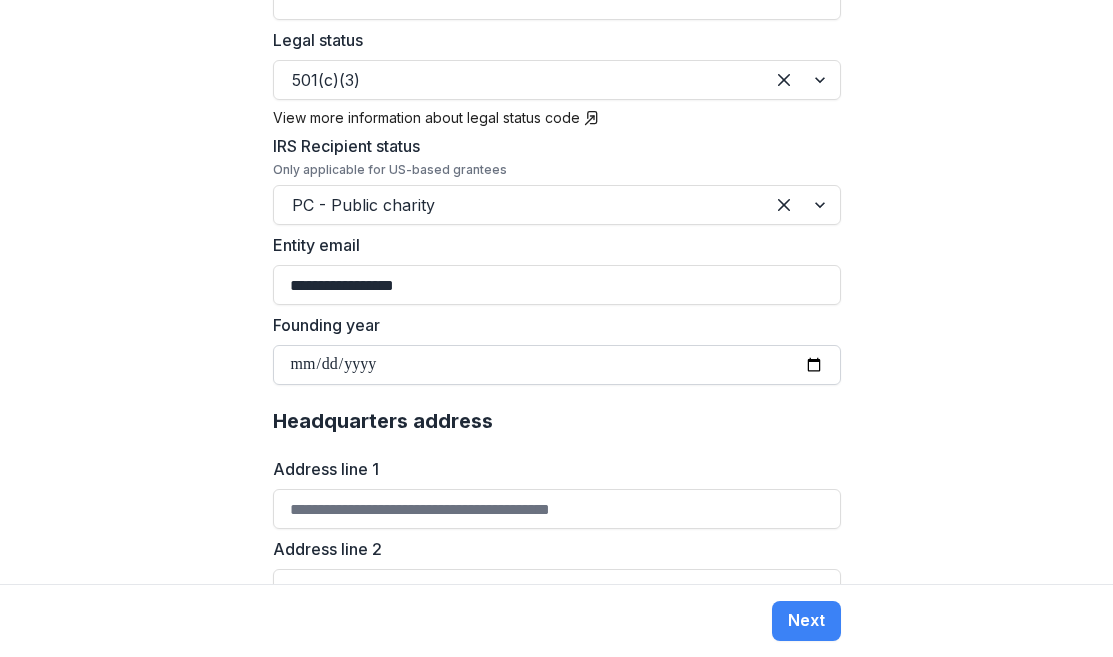 click on "Founding year" at bounding box center (557, 365) 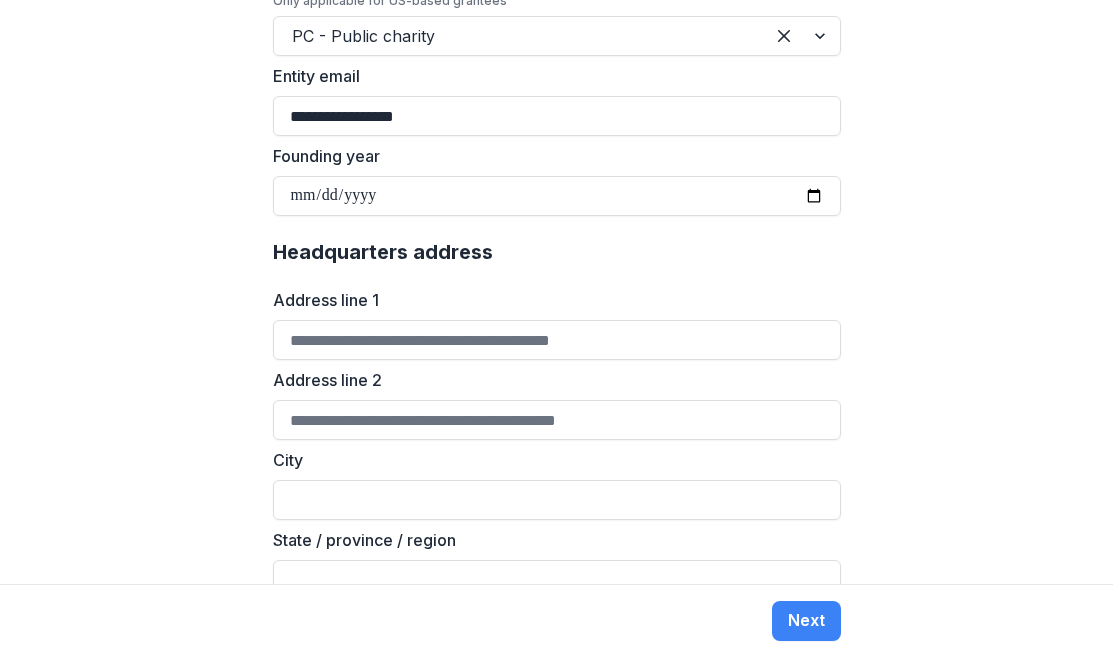 scroll, scrollTop: 1036, scrollLeft: 0, axis: vertical 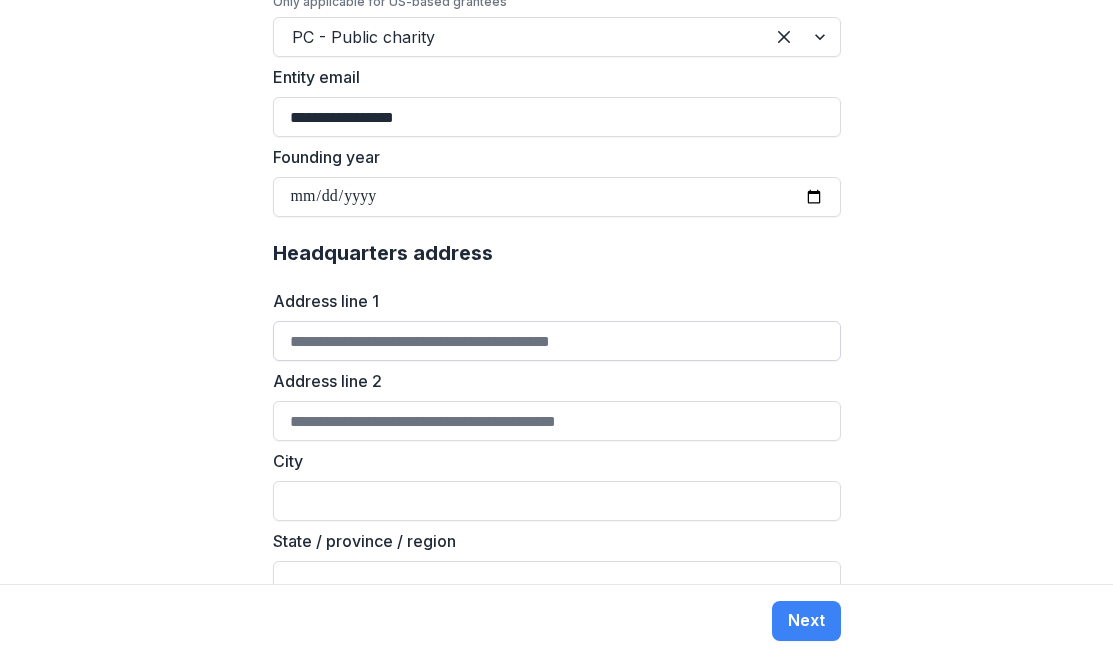 click on "Address line 1" at bounding box center (557, 341) 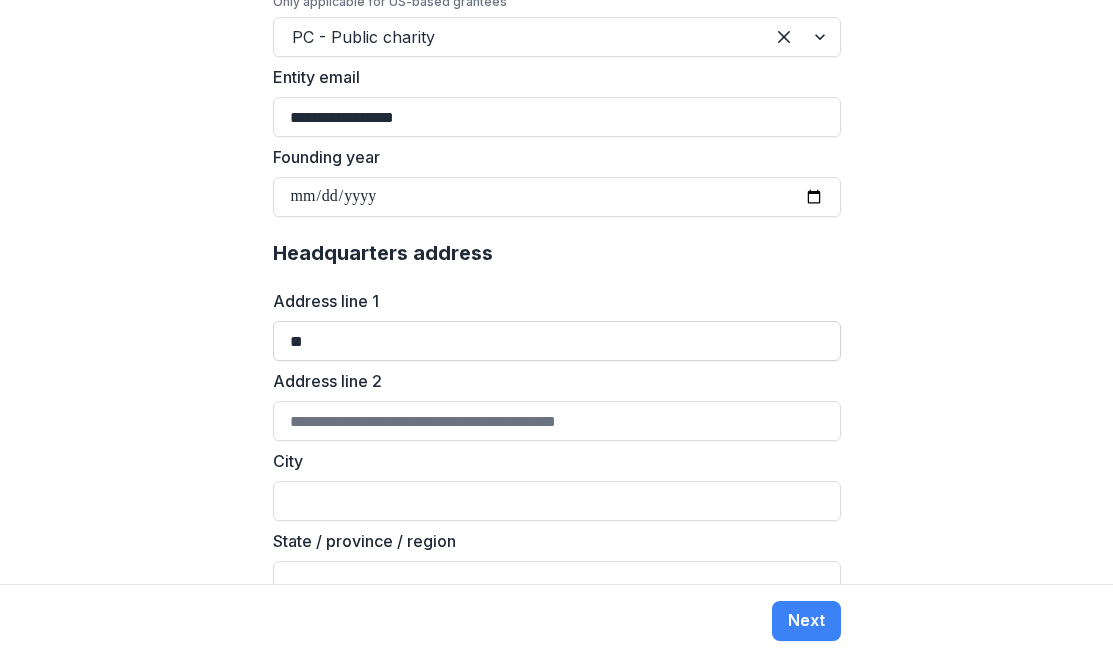 type on "*" 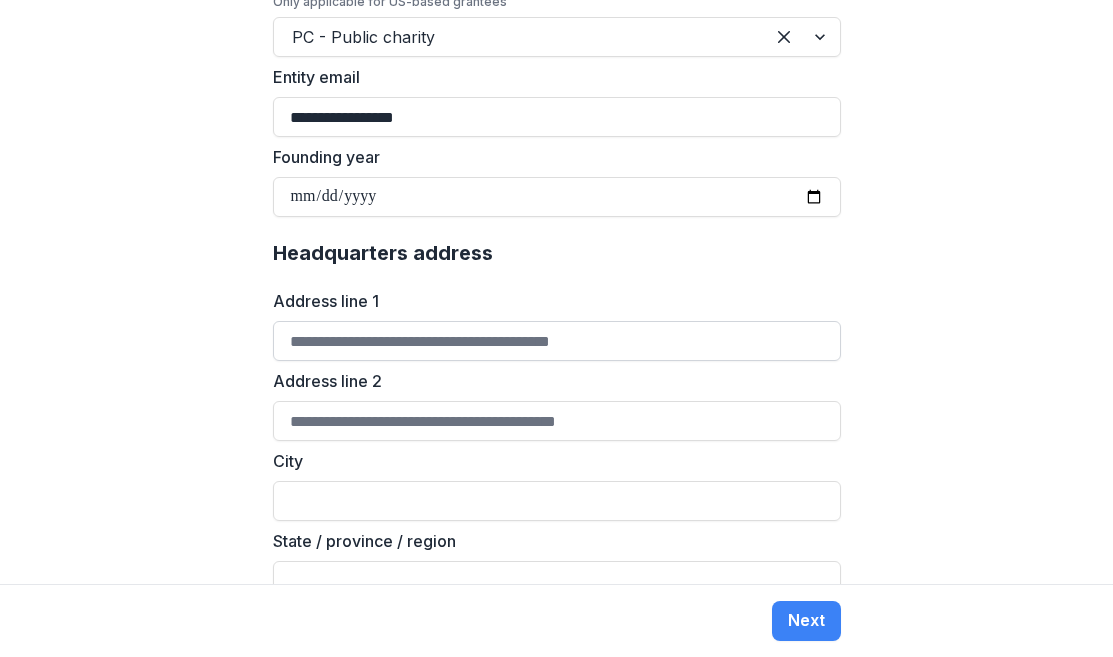 type on "*" 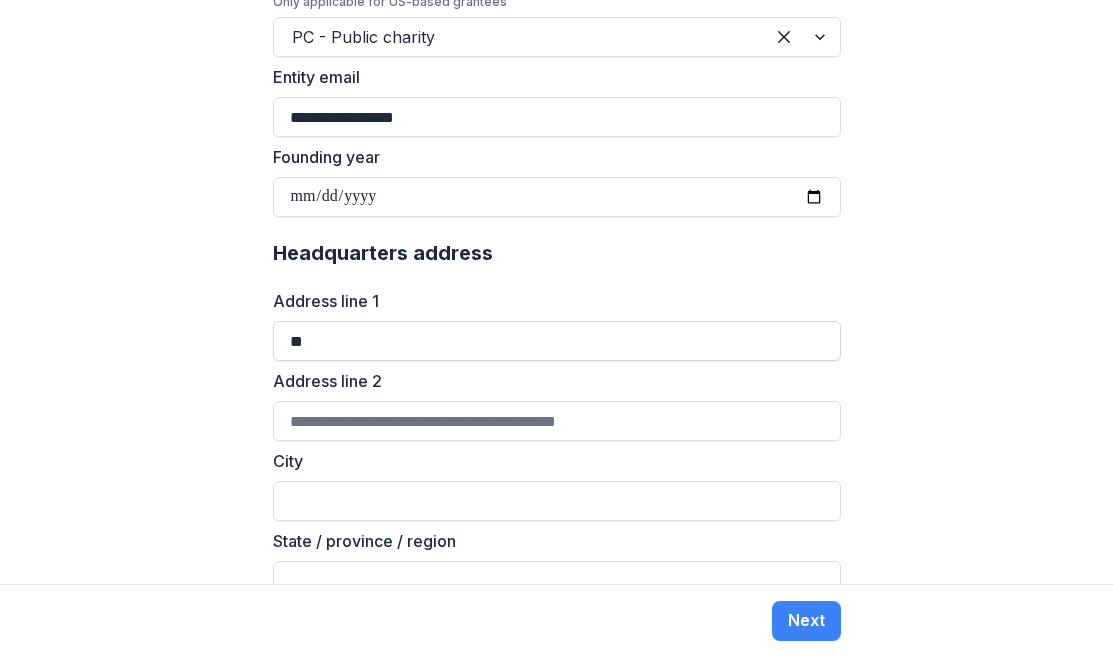type on "*" 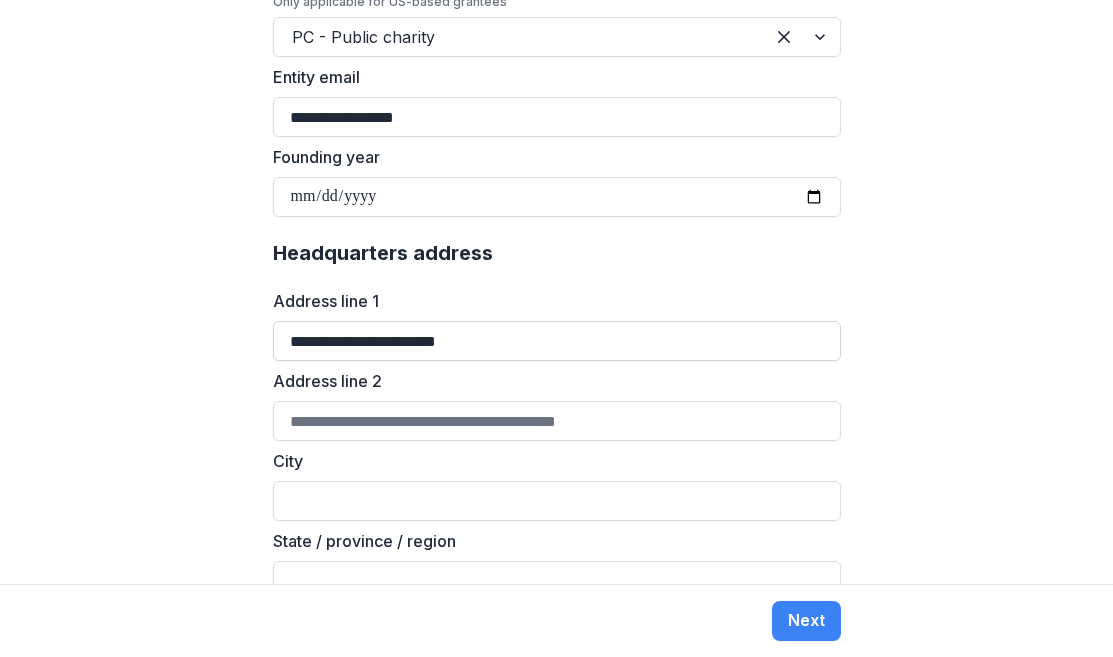 type on "**********" 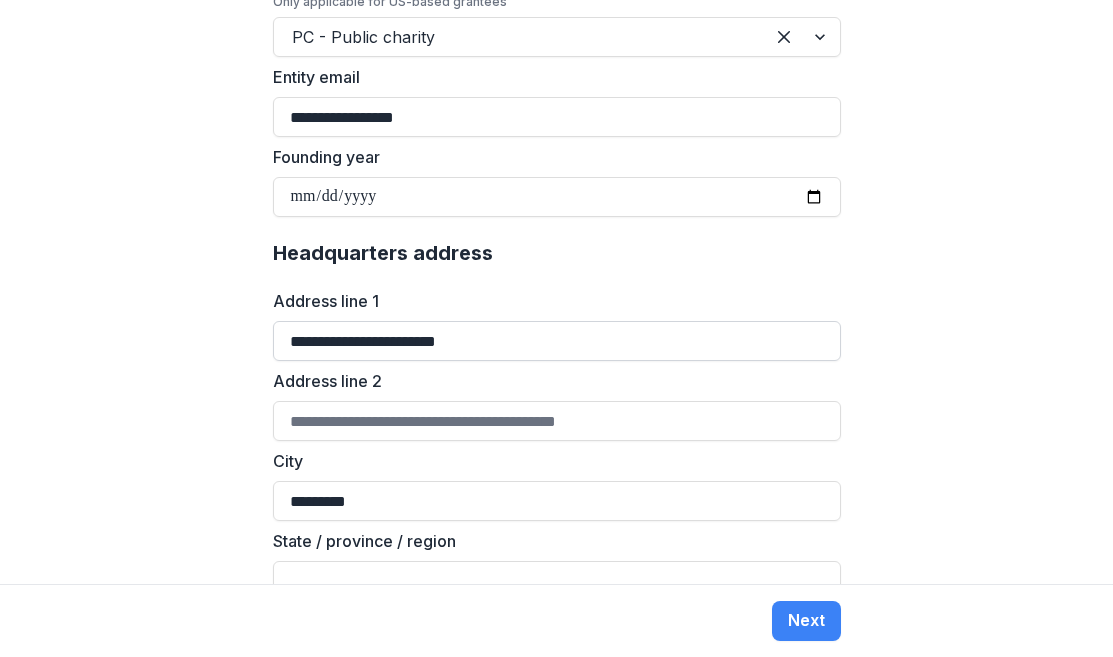 type on "*********" 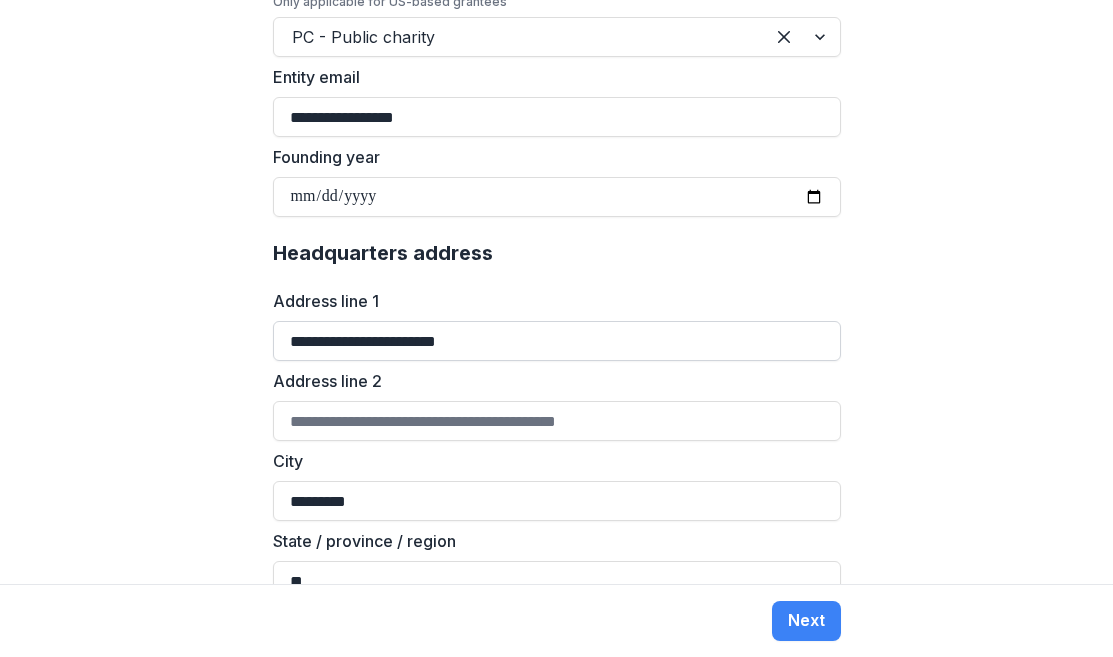 type on "*" 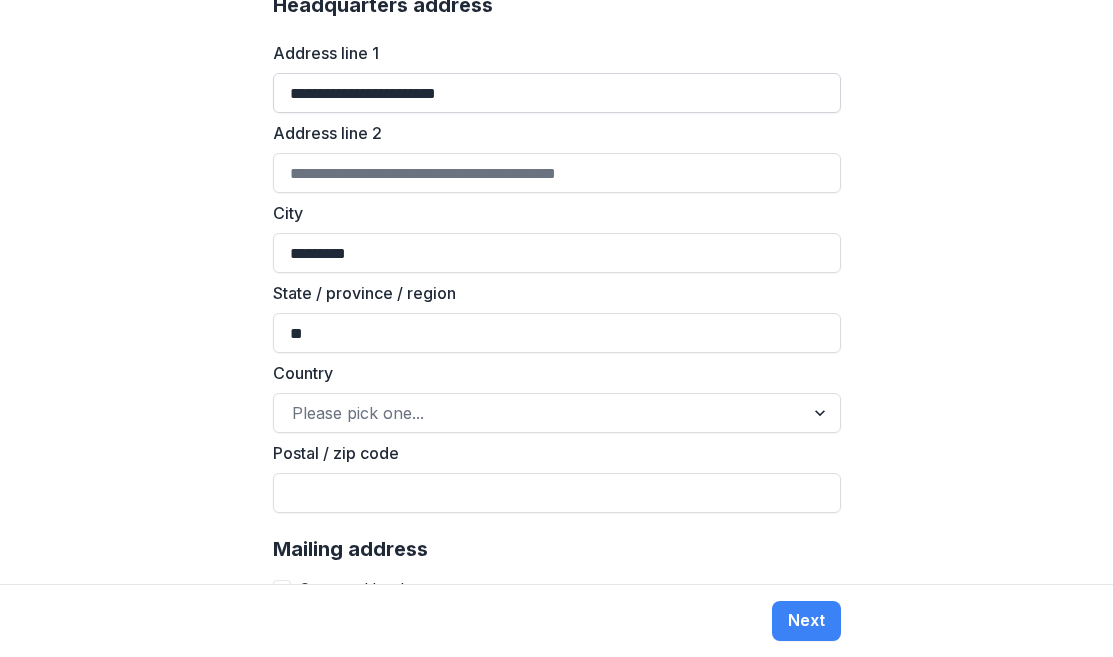 scroll, scrollTop: 1285, scrollLeft: 0, axis: vertical 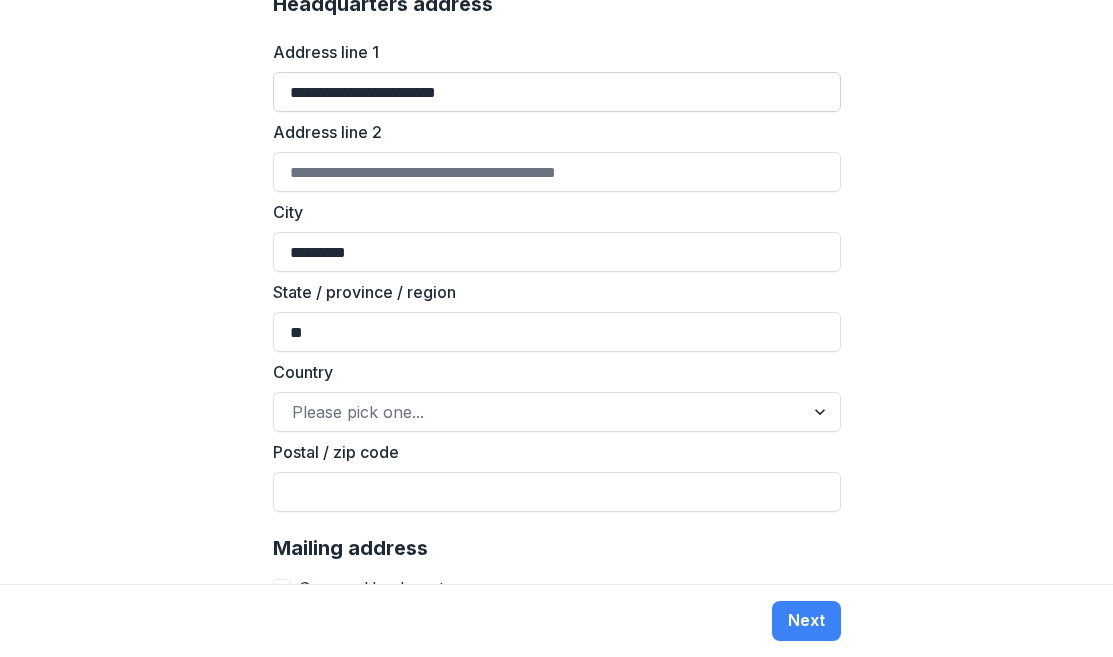 type on "**" 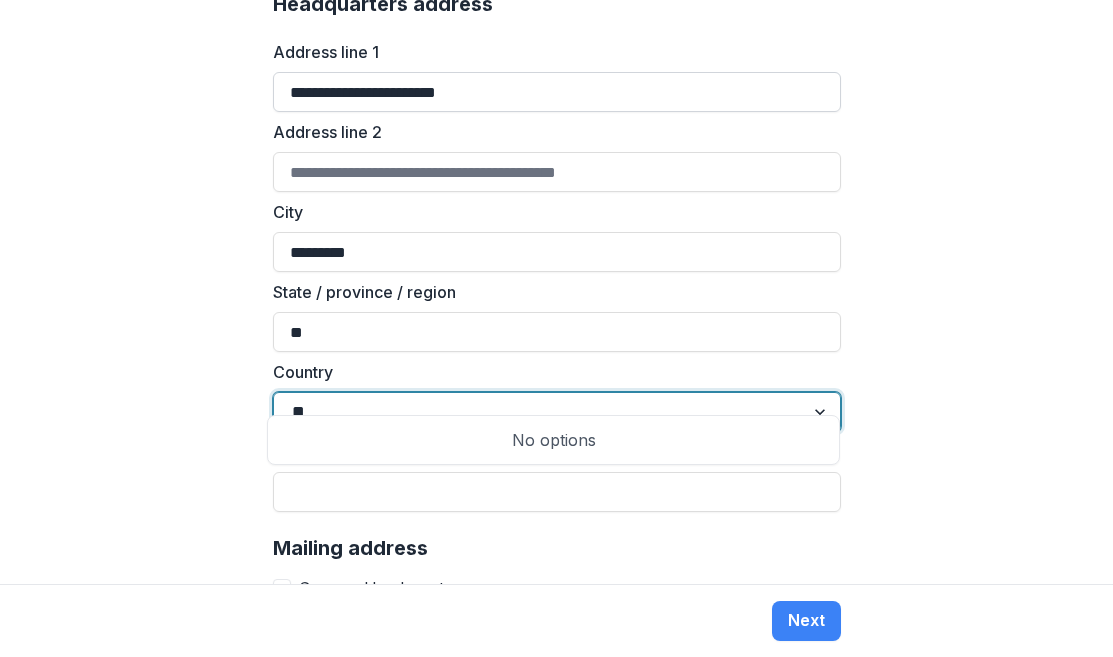 type on "*" 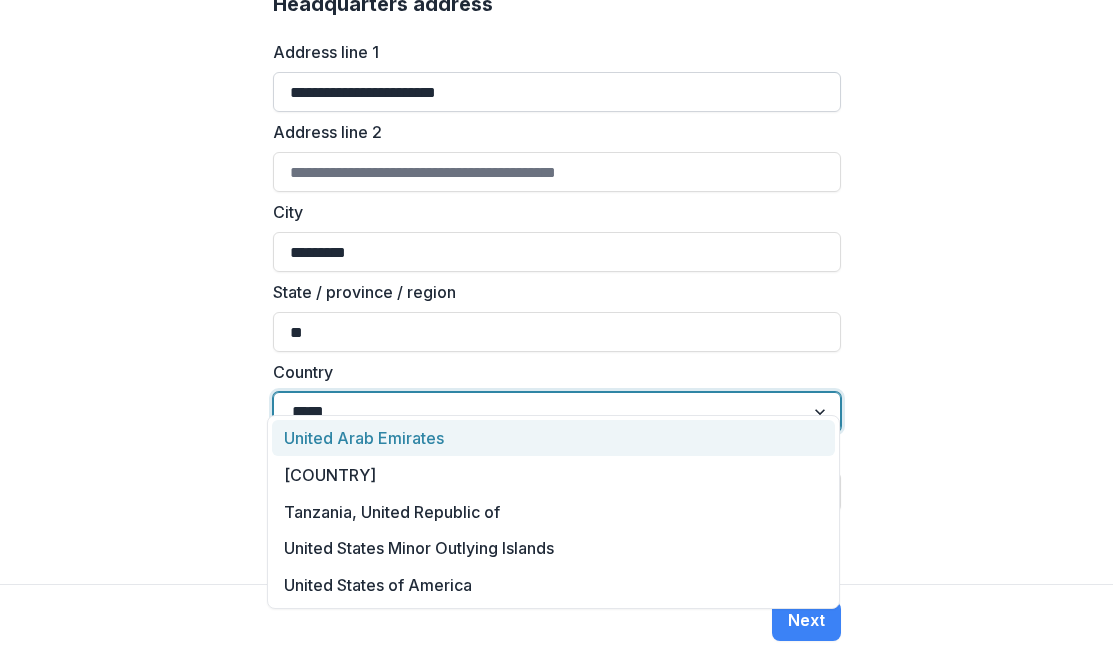 type on "******" 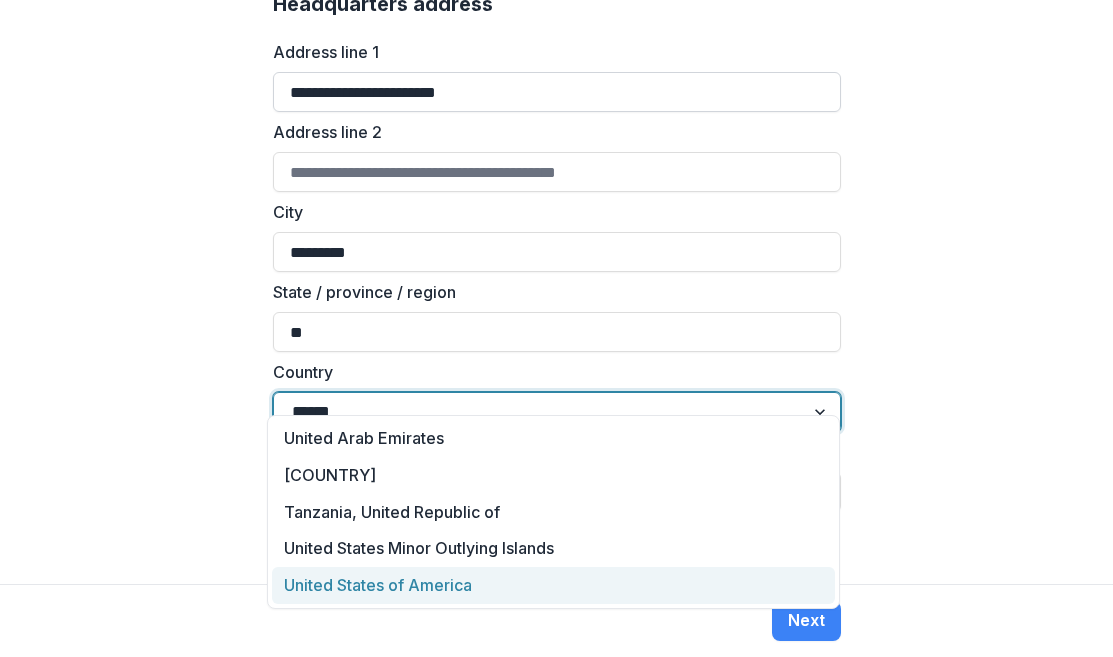 type 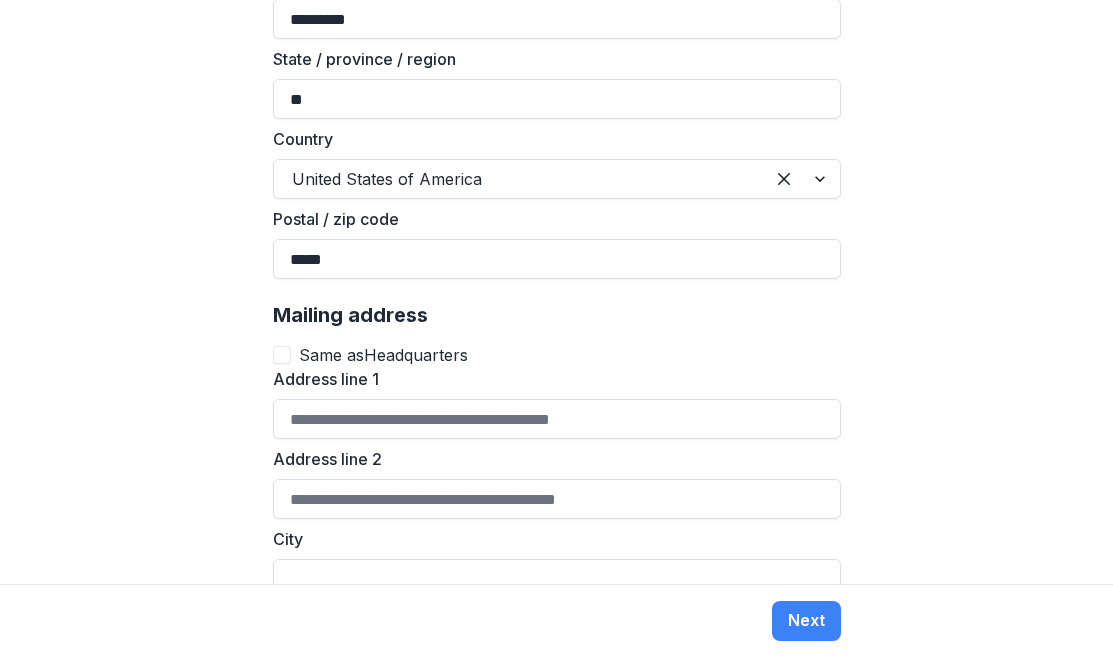 click on "Same as  Headquarters" at bounding box center [383, 355] 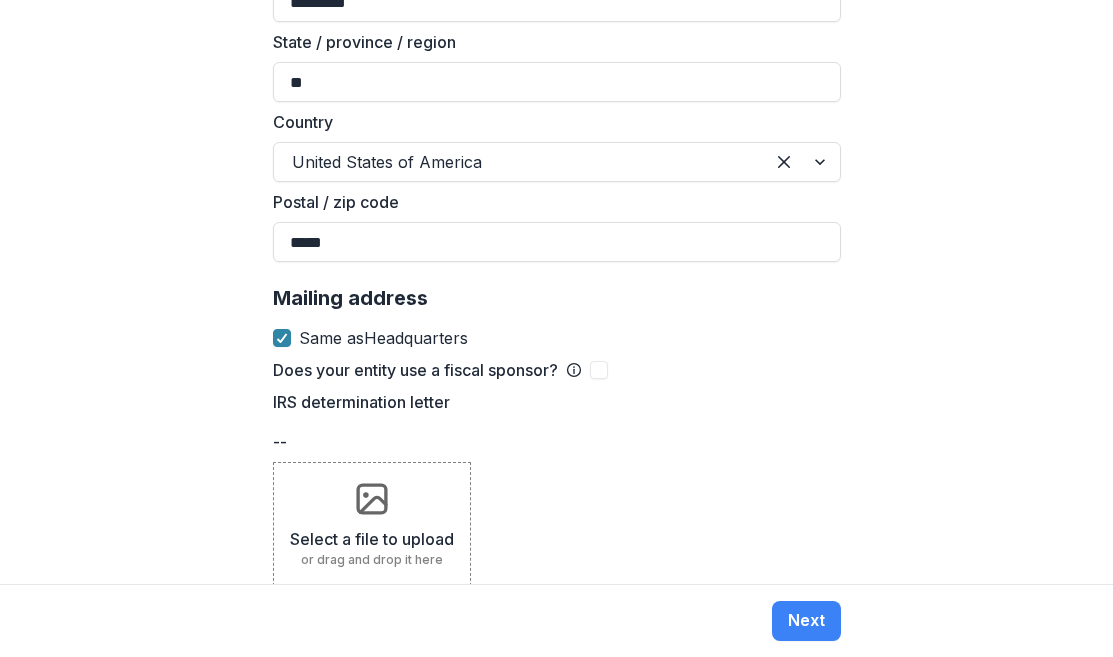 scroll, scrollTop: 1532, scrollLeft: 0, axis: vertical 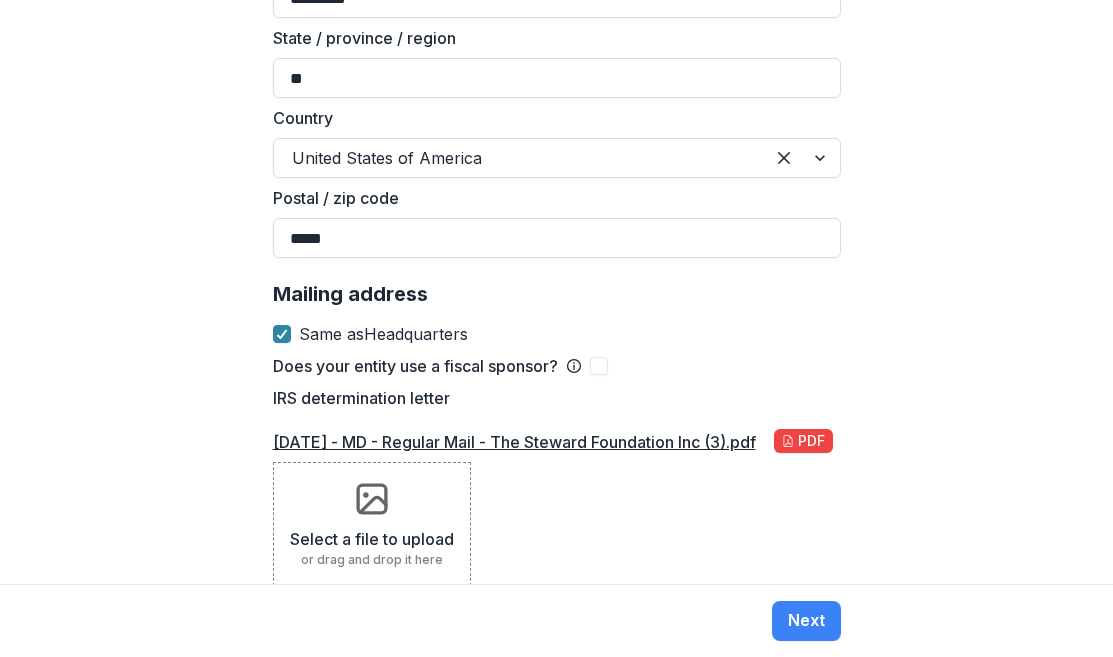 click on "Does your entity use a fiscal sponsor?" at bounding box center [557, 366] 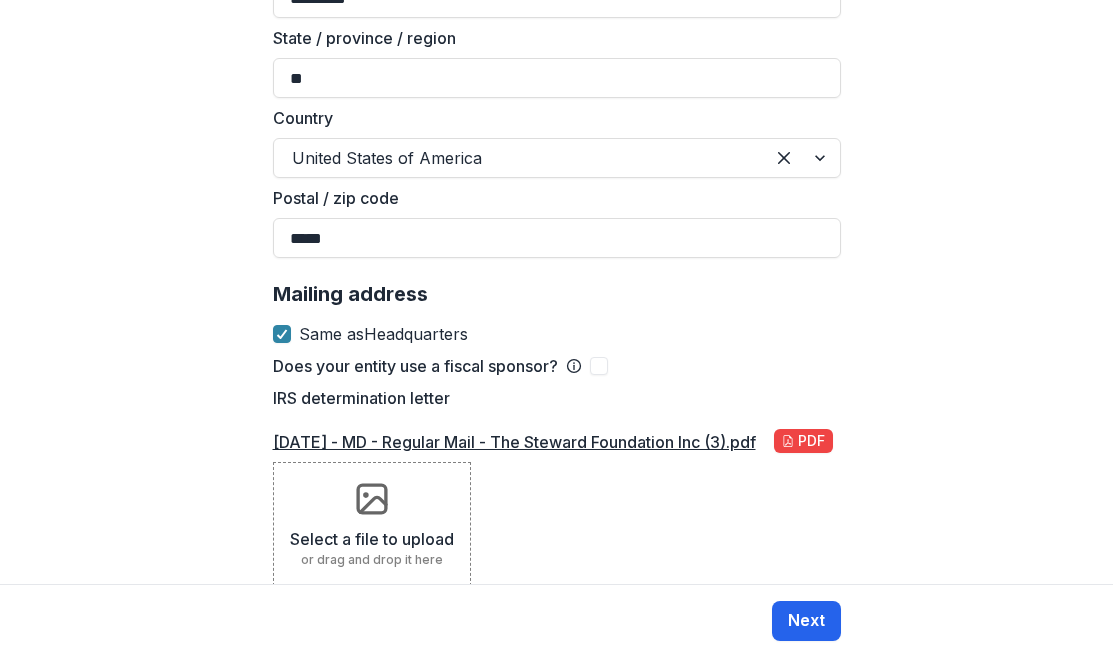 click on "Next" at bounding box center (806, 621) 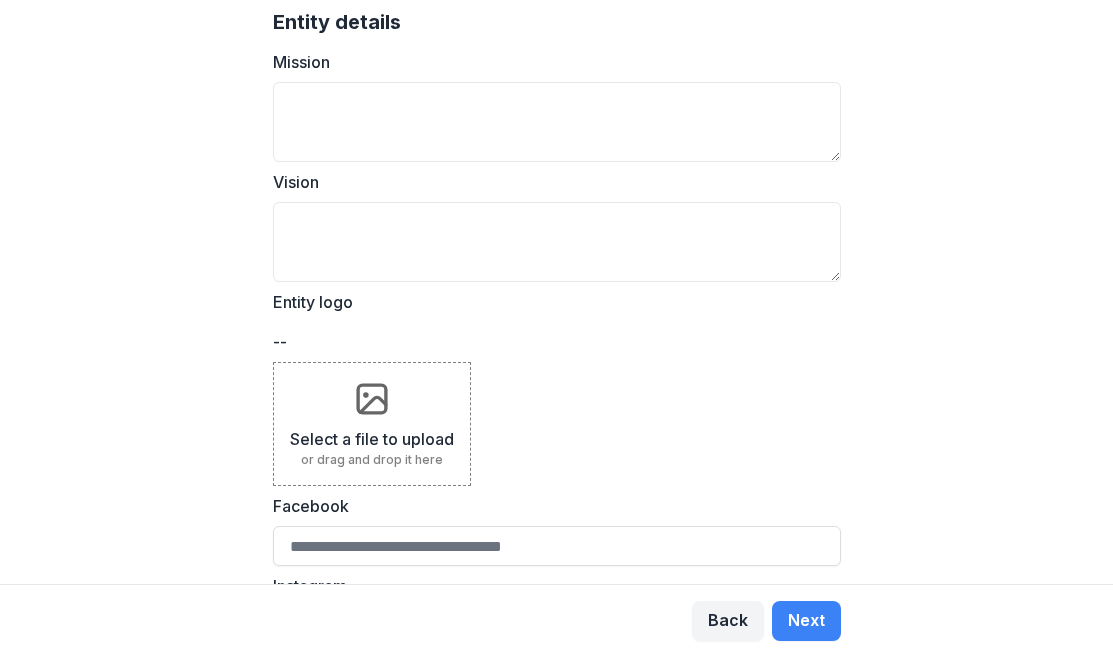scroll, scrollTop: 0, scrollLeft: 0, axis: both 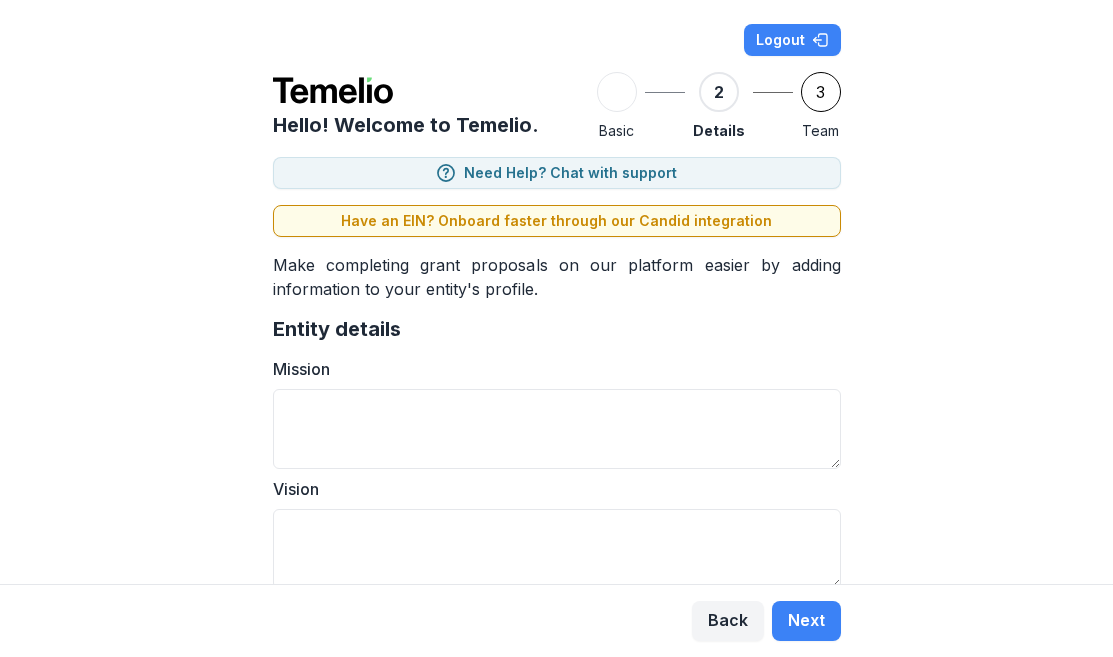 click on "2" at bounding box center [719, 92] 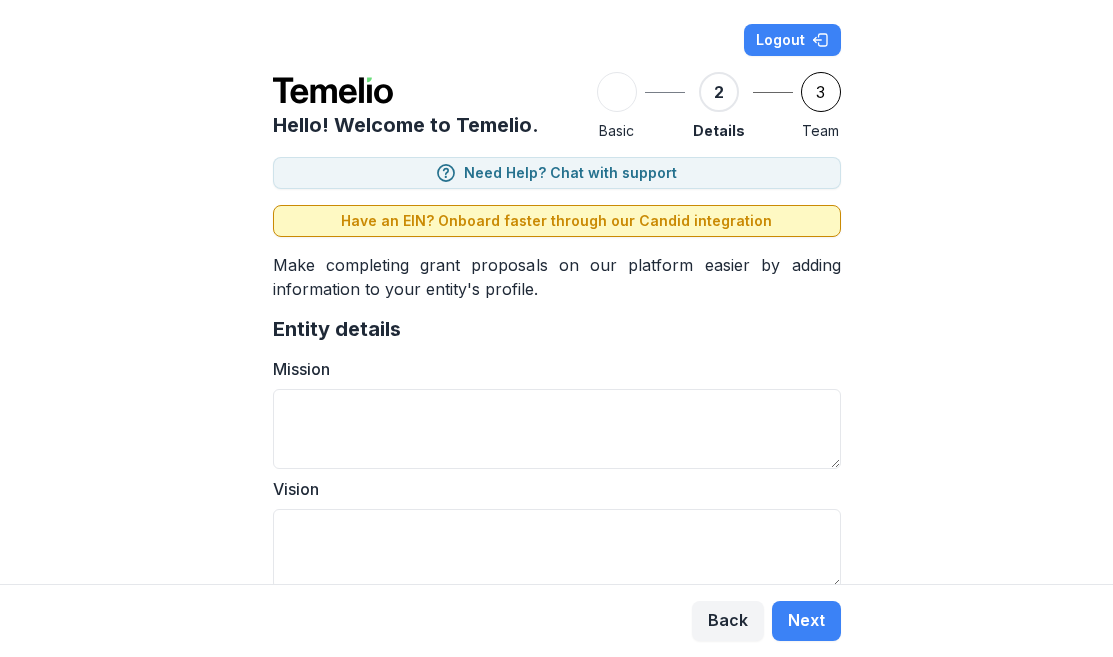 click on "Have an EIN? Onboard faster through our Candid integration" at bounding box center [557, 221] 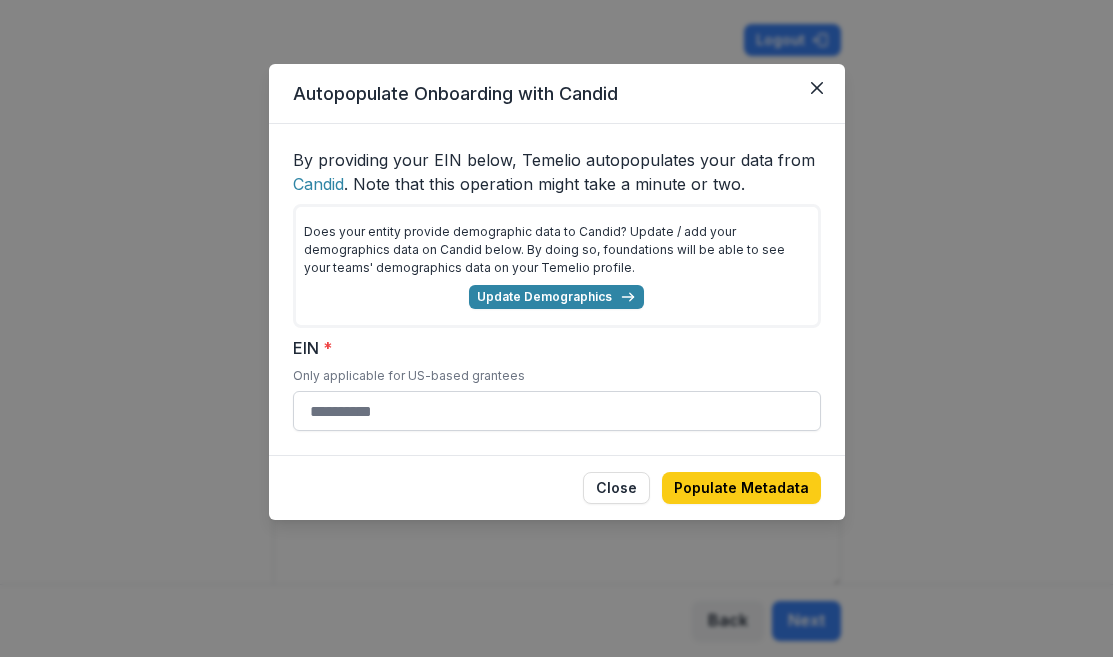 click on "EIN *" at bounding box center (557, 411) 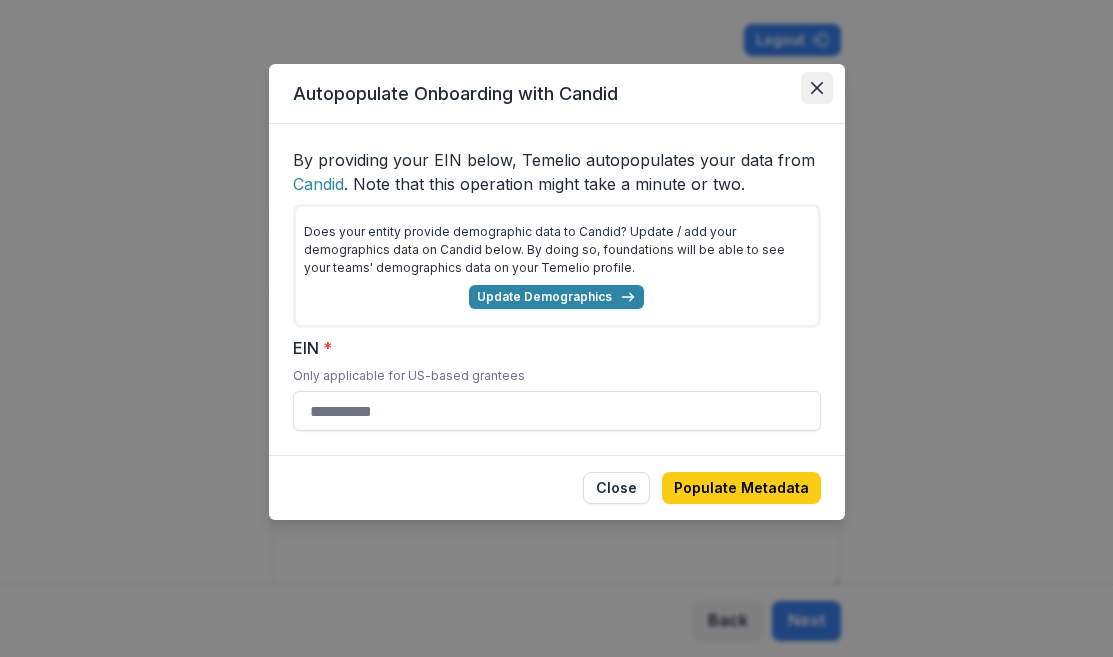click at bounding box center (817, 88) 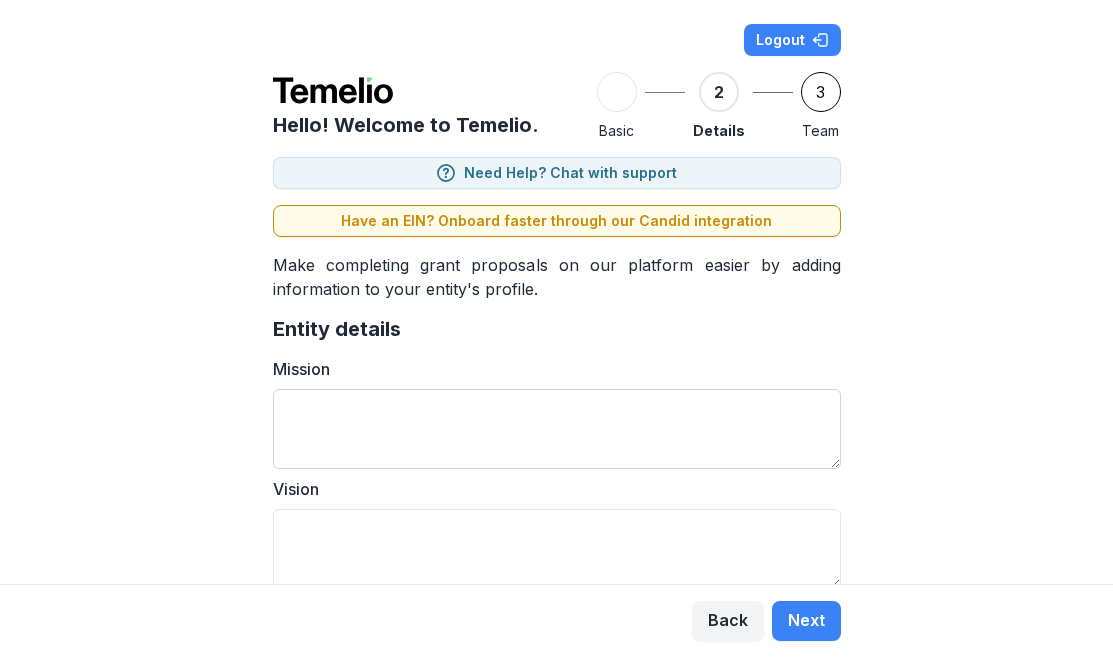 click on "Mission" at bounding box center [557, 429] 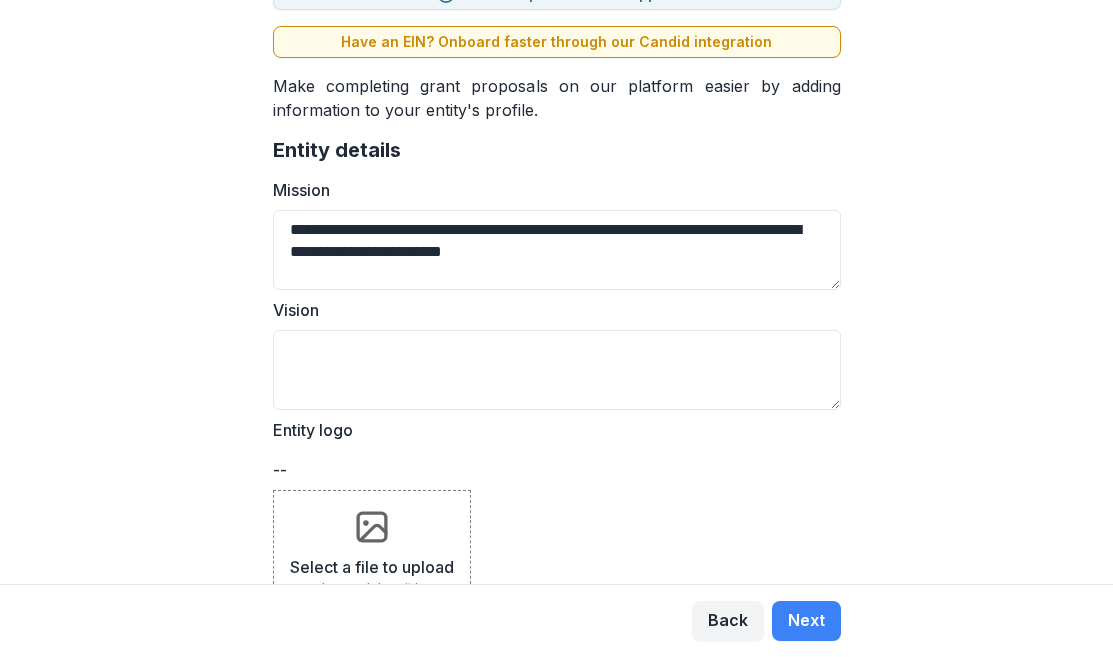 scroll, scrollTop: 180, scrollLeft: 0, axis: vertical 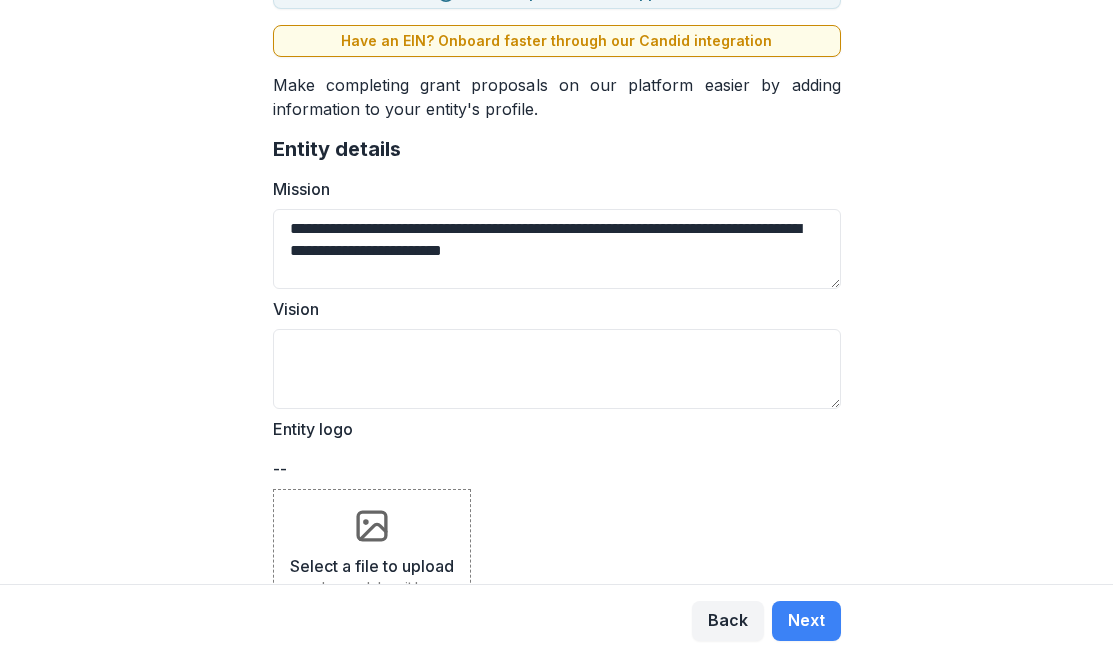 type on "**********" 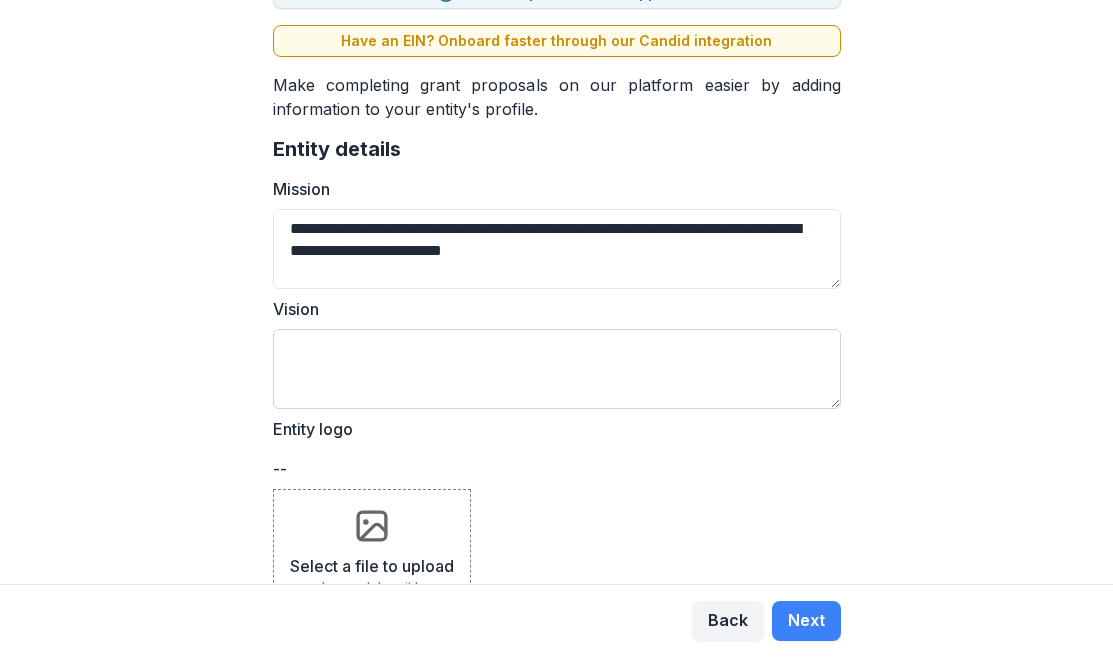 click on "Vision" at bounding box center (557, 369) 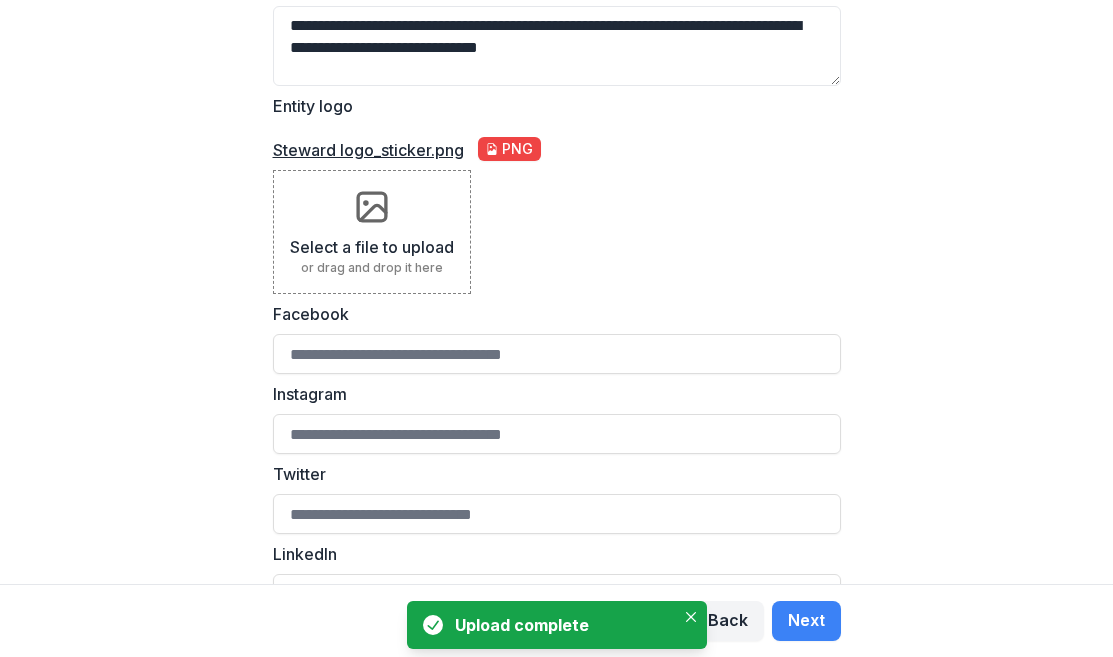 scroll, scrollTop: 637, scrollLeft: 0, axis: vertical 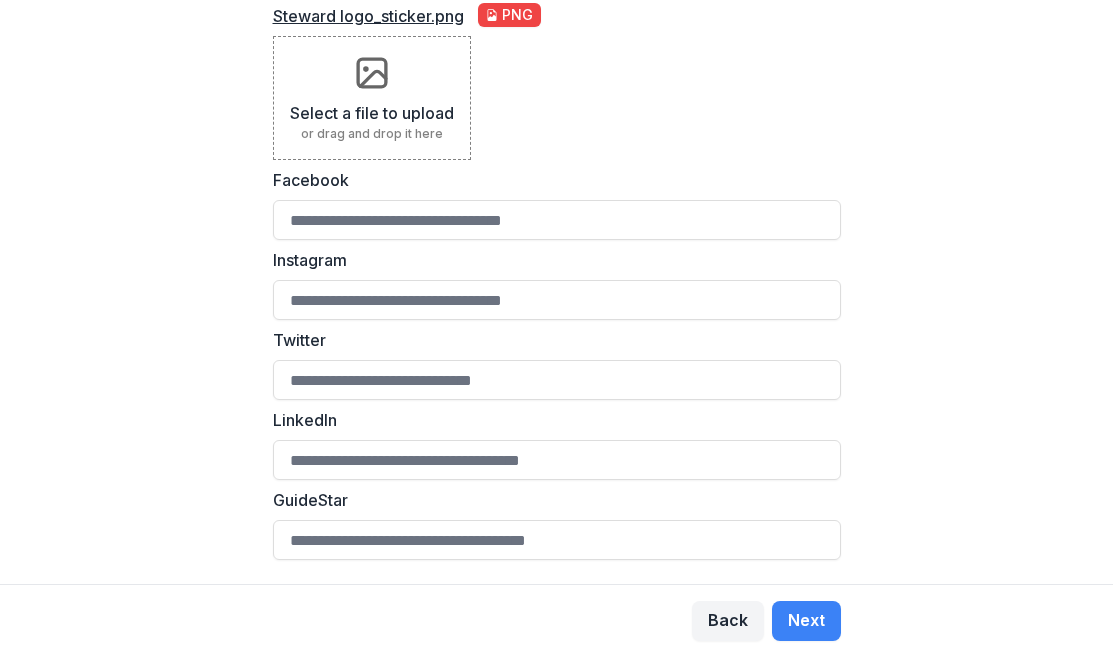 type on "**********" 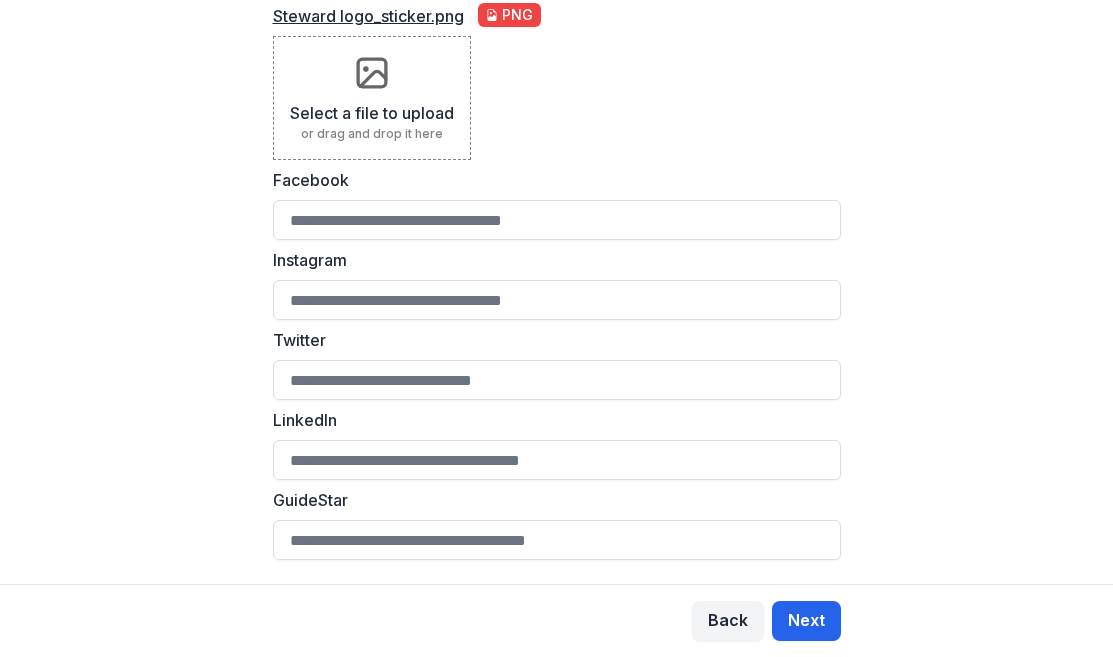 click on "Next" at bounding box center [806, 621] 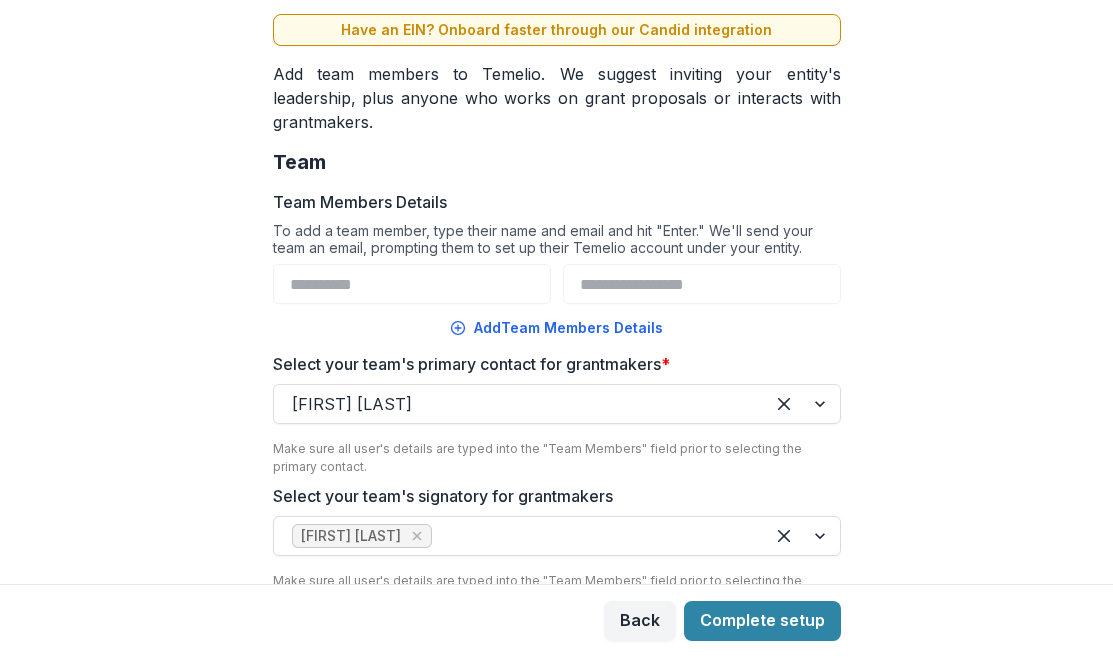 scroll, scrollTop: 194, scrollLeft: 0, axis: vertical 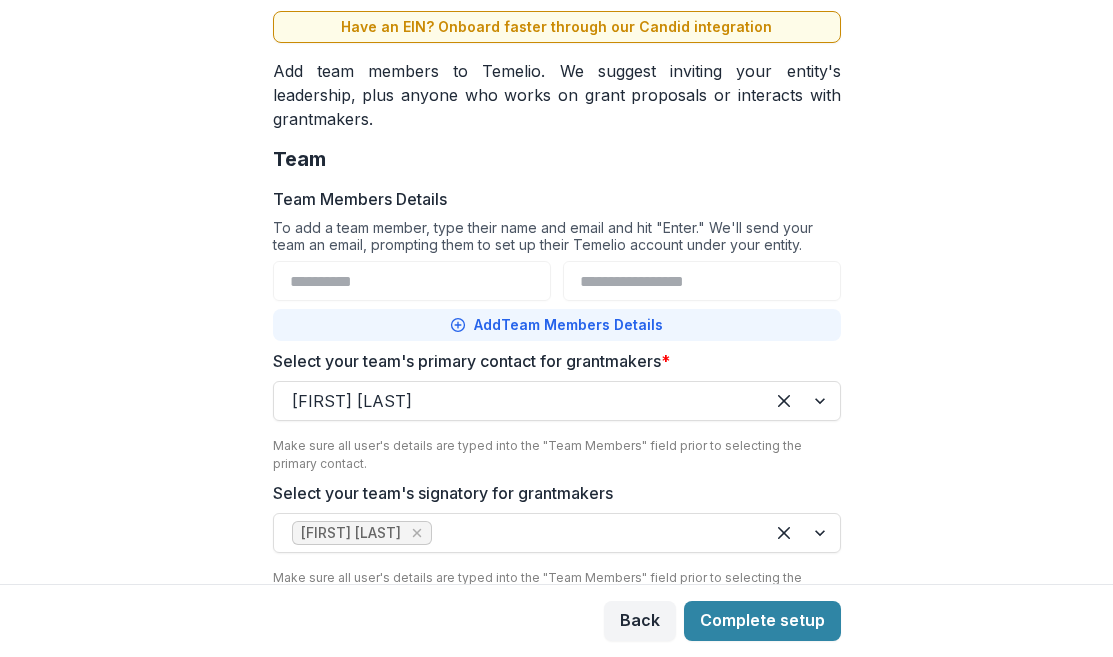 click on "Add  Team Members Details" at bounding box center (557, 325) 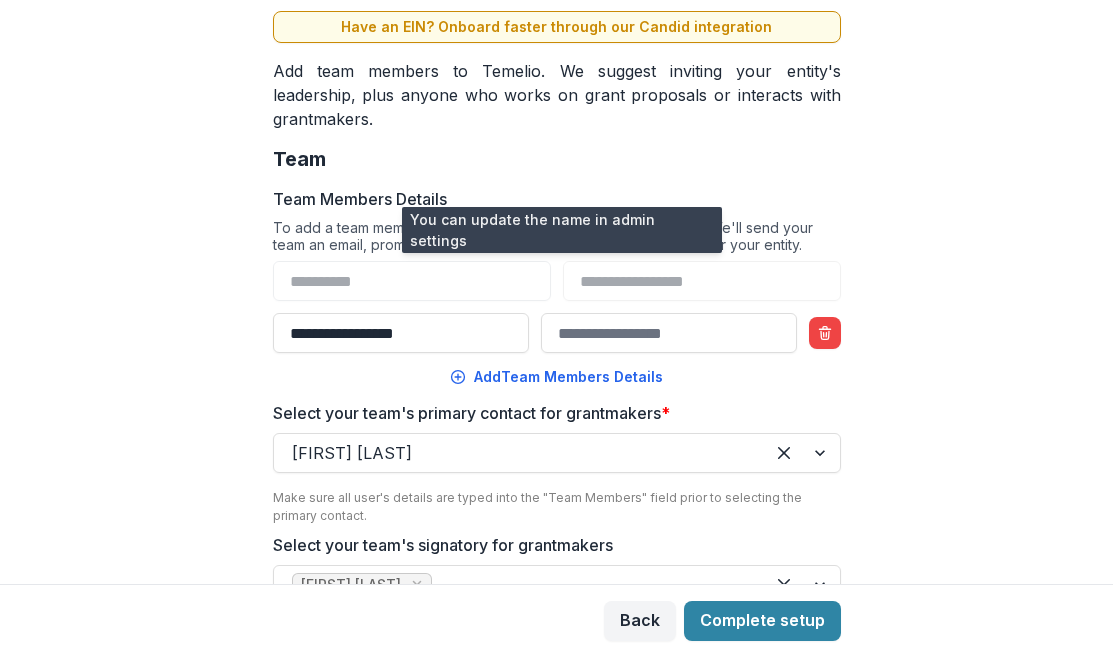 type on "**********" 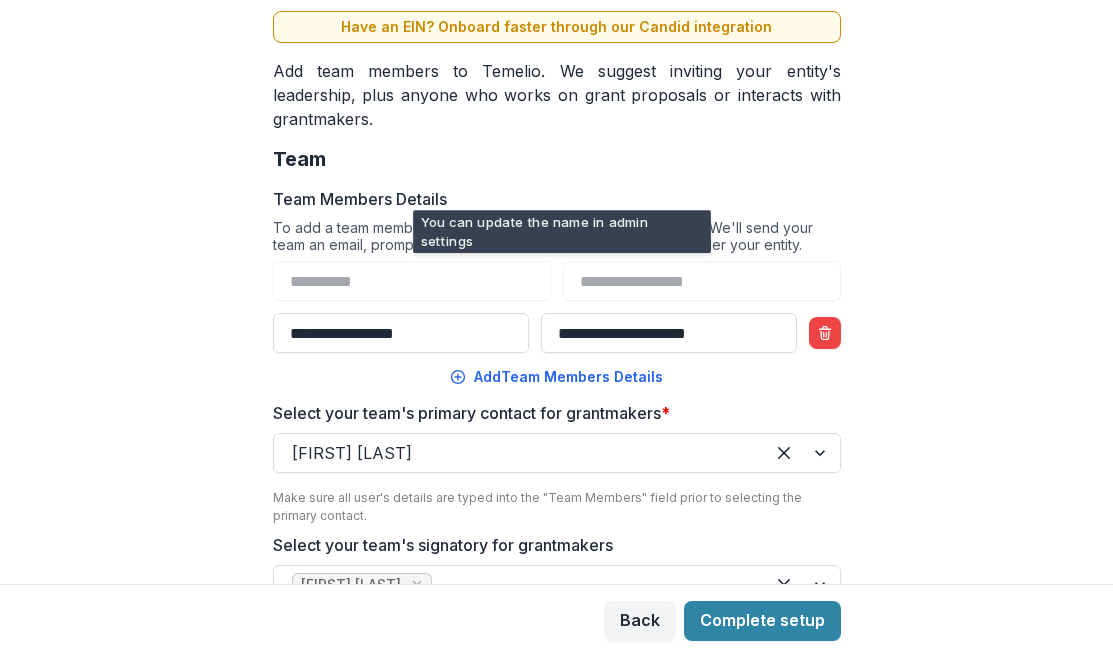 type on "**********" 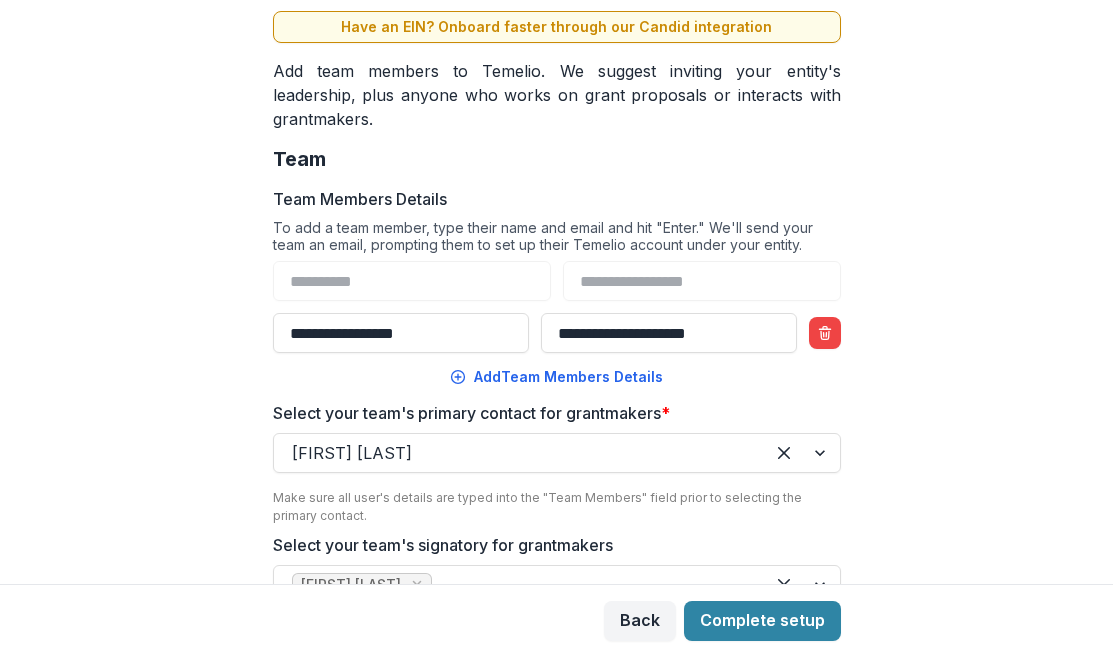 click on "**********" at bounding box center [556, 292] 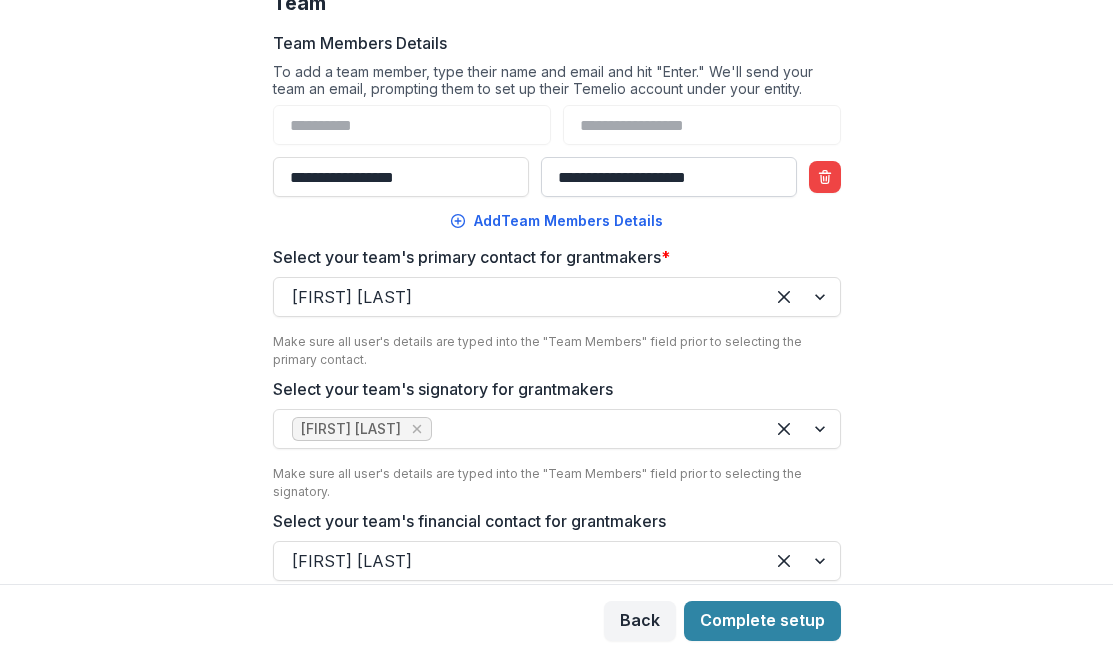 scroll, scrollTop: 351, scrollLeft: 0, axis: vertical 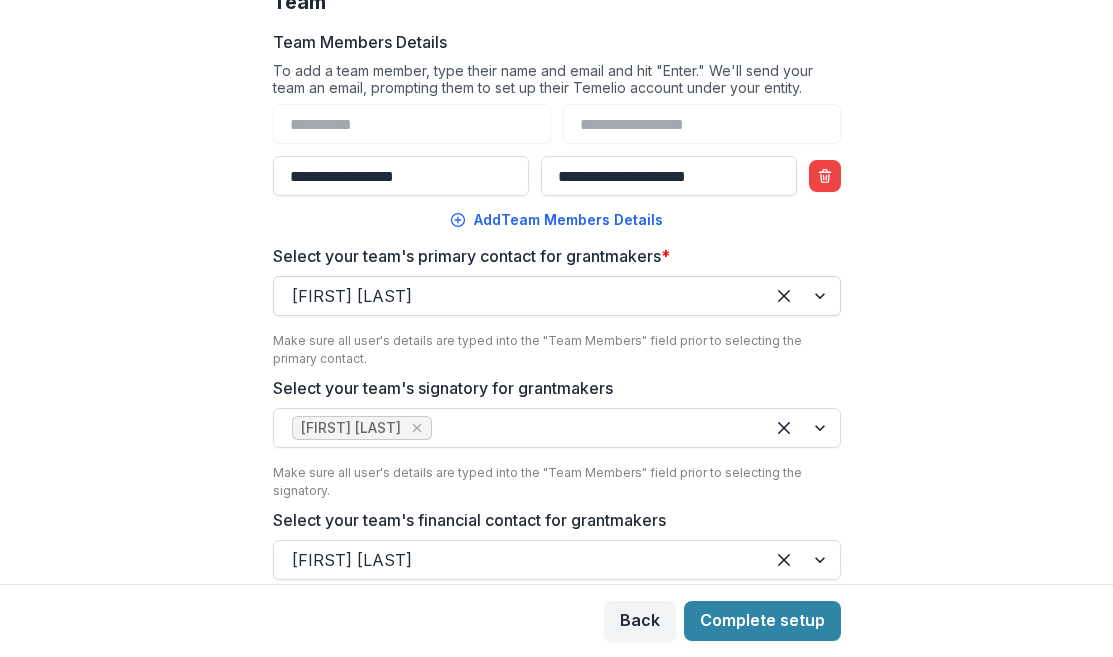 click at bounding box center (519, 296) 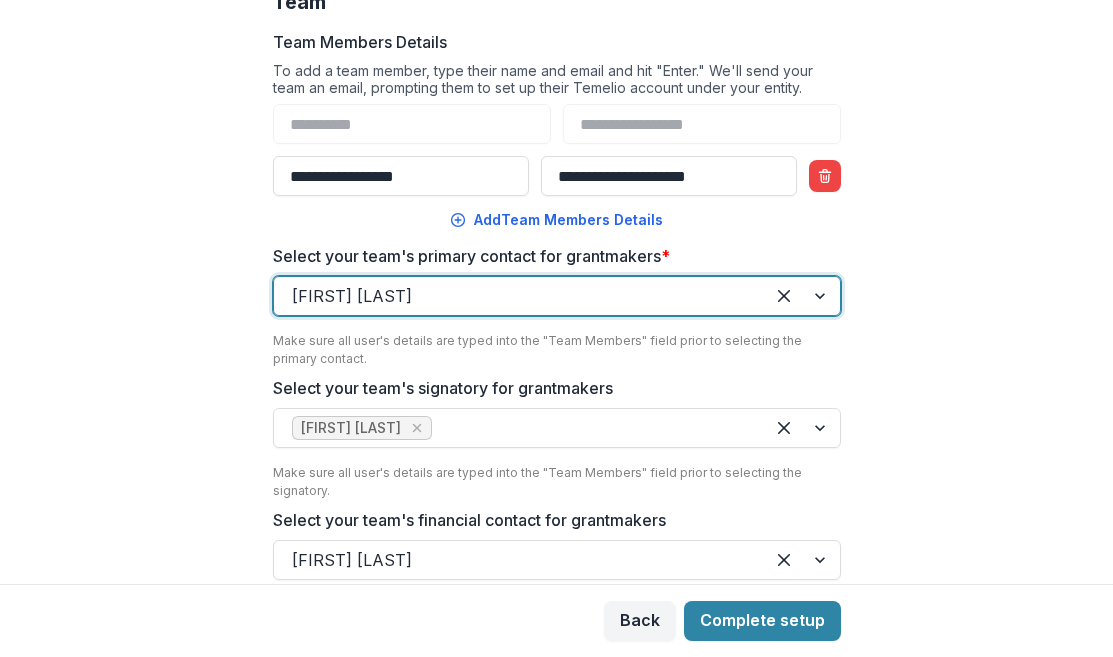 click at bounding box center [519, 296] 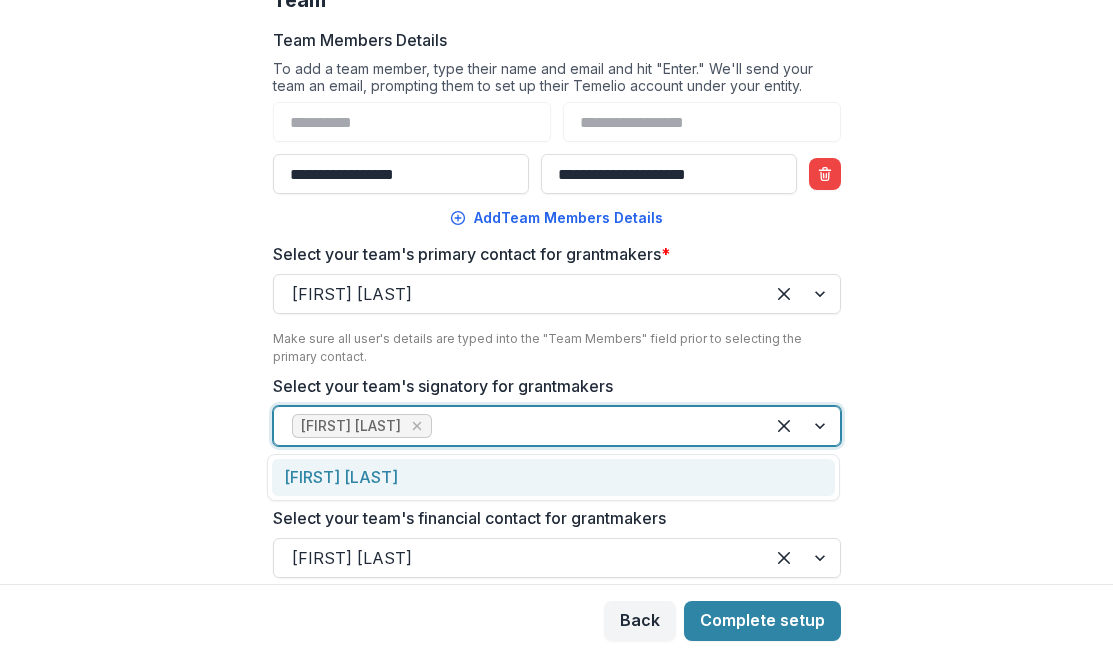 click at bounding box center (591, 426) 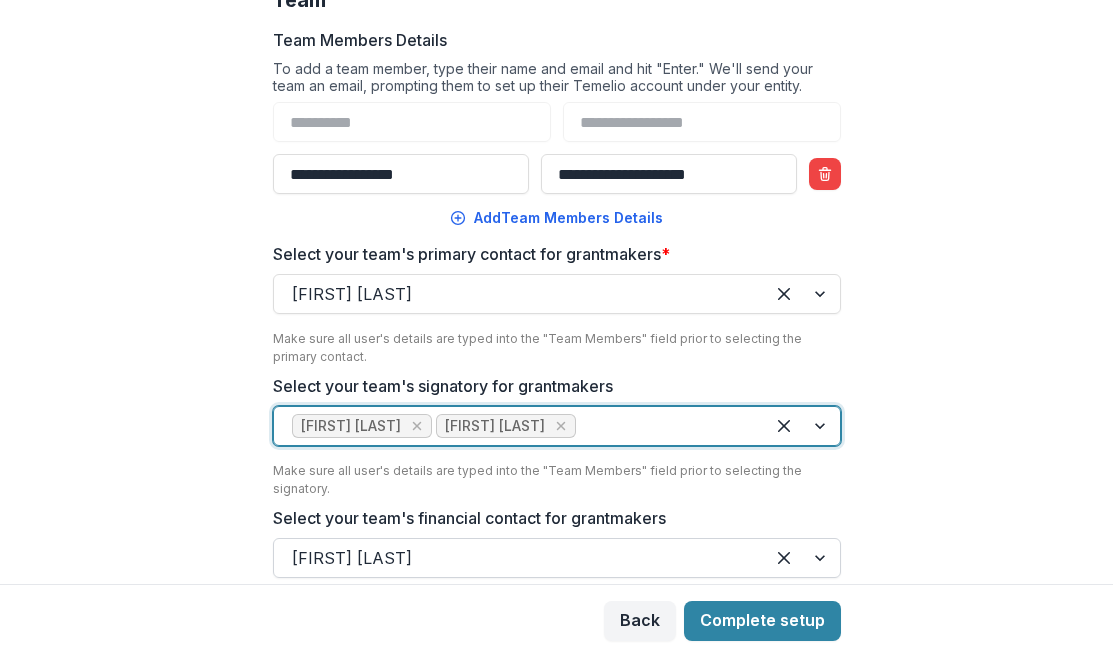 click at bounding box center (519, 558) 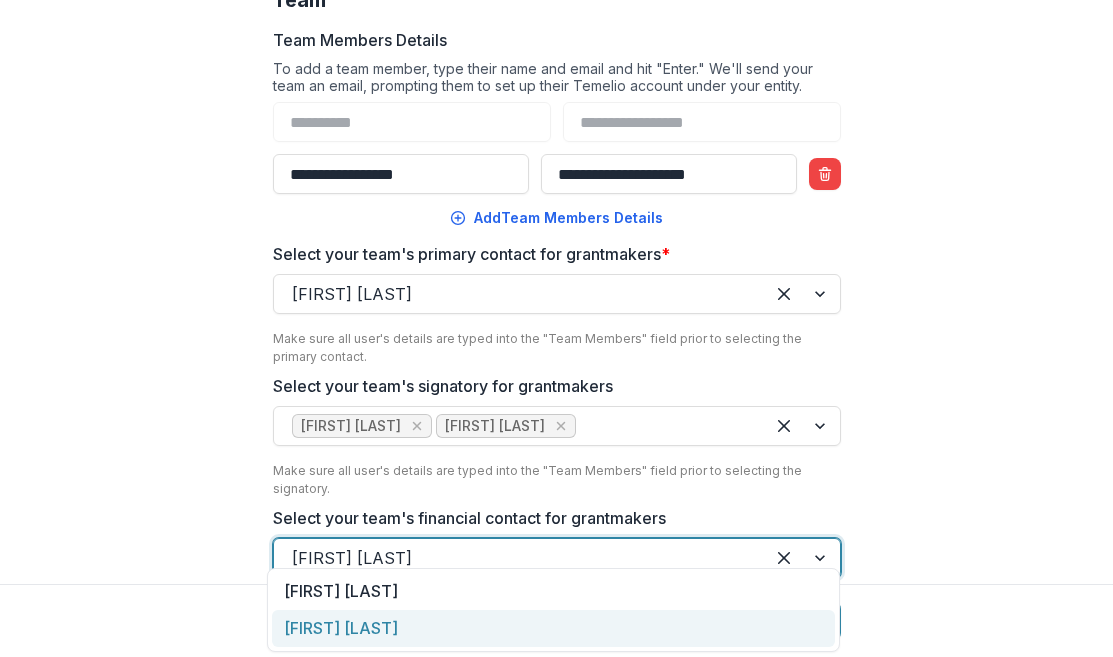 click on "**********" at bounding box center (556, 292) 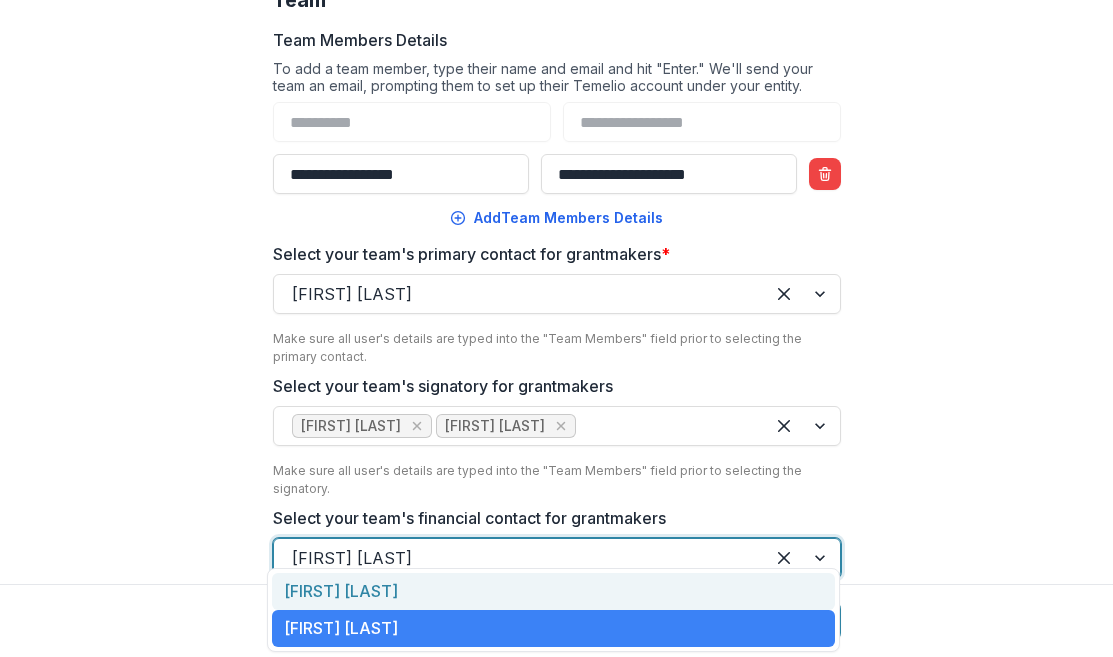click on "[FIRST] [LAST]" at bounding box center [554, 591] 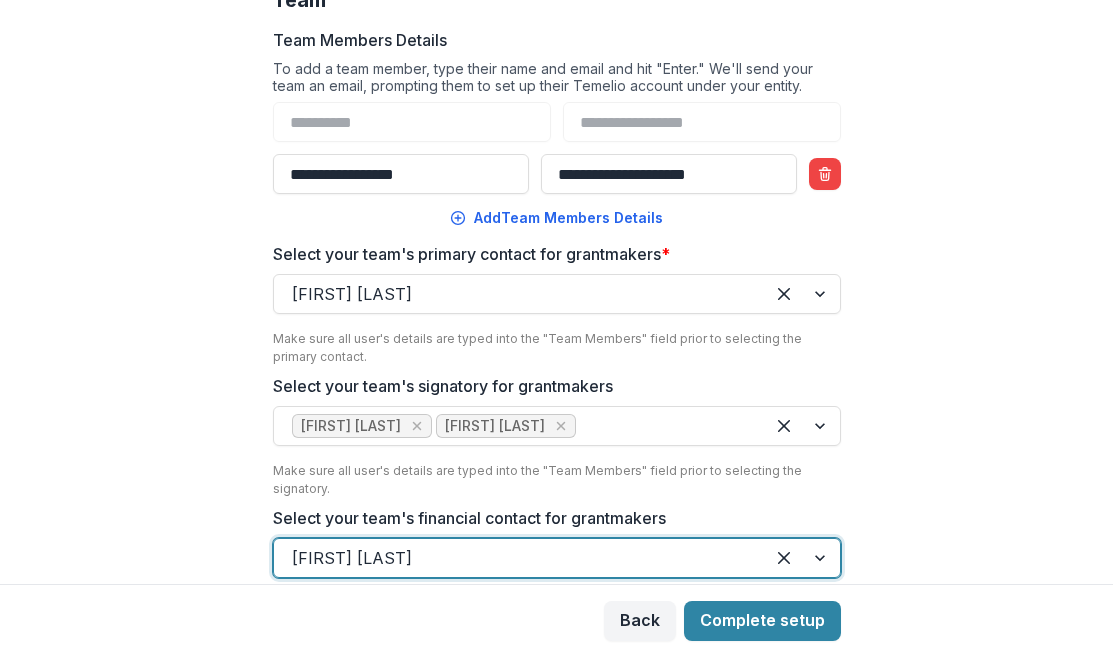 click on "**********" at bounding box center (556, 292) 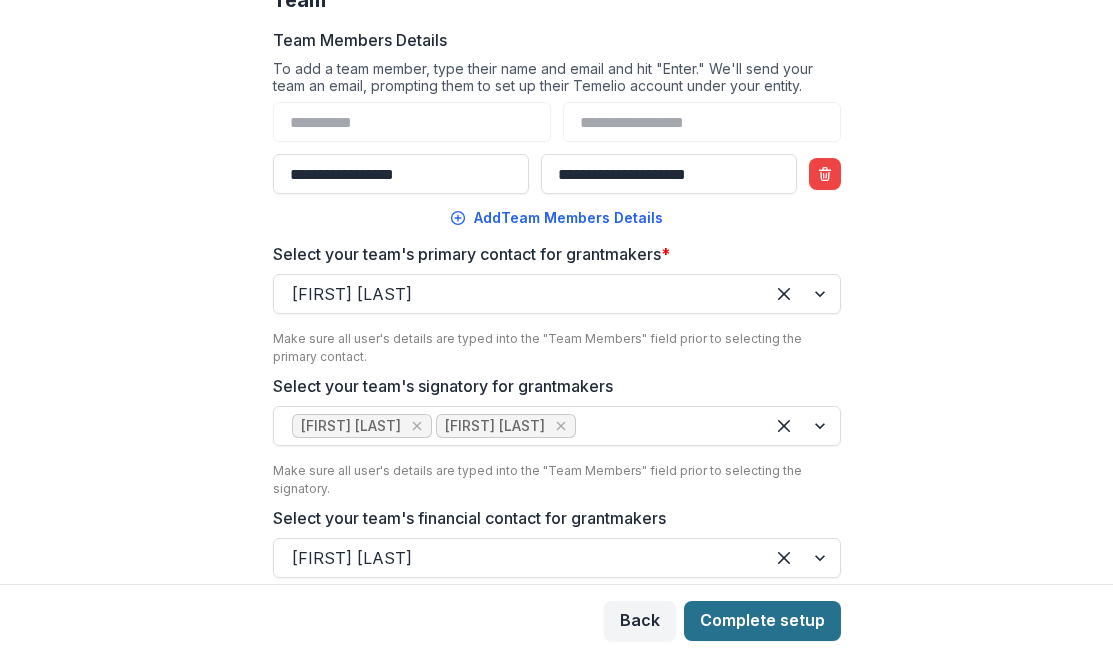 click on "Complete setup" at bounding box center (762, 621) 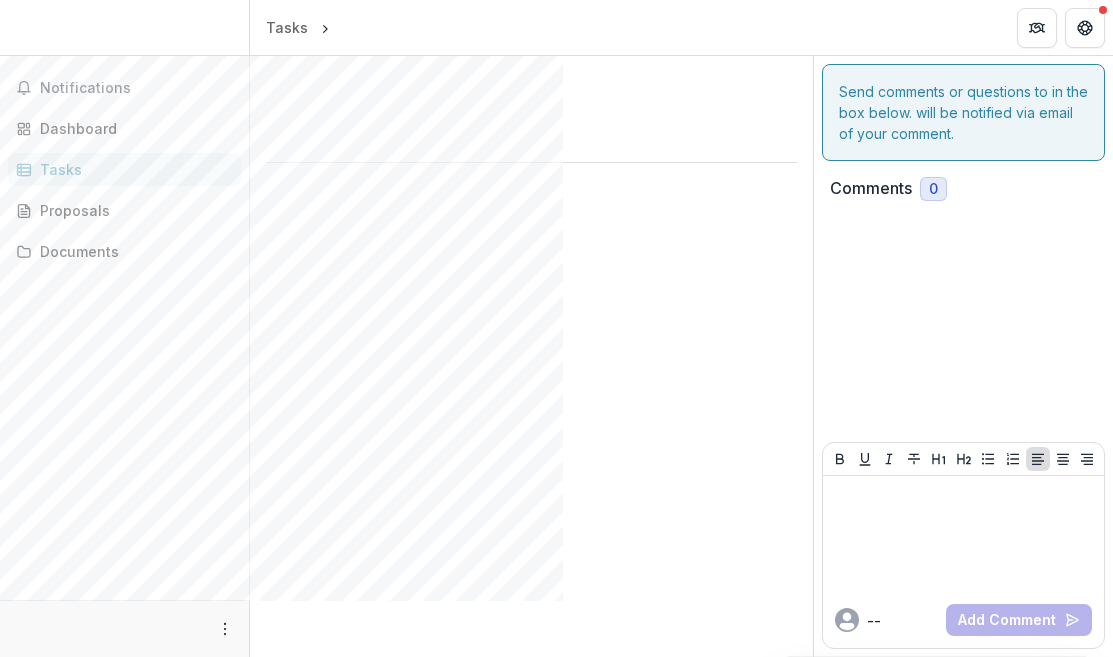 scroll, scrollTop: 0, scrollLeft: 0, axis: both 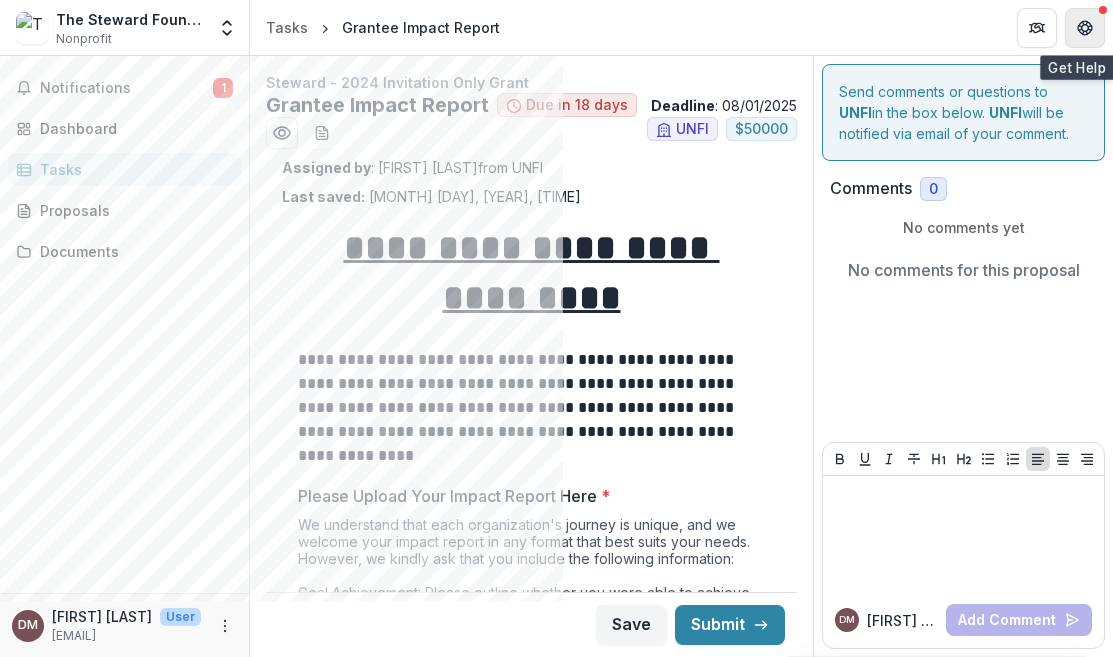 click at bounding box center [1085, 28] 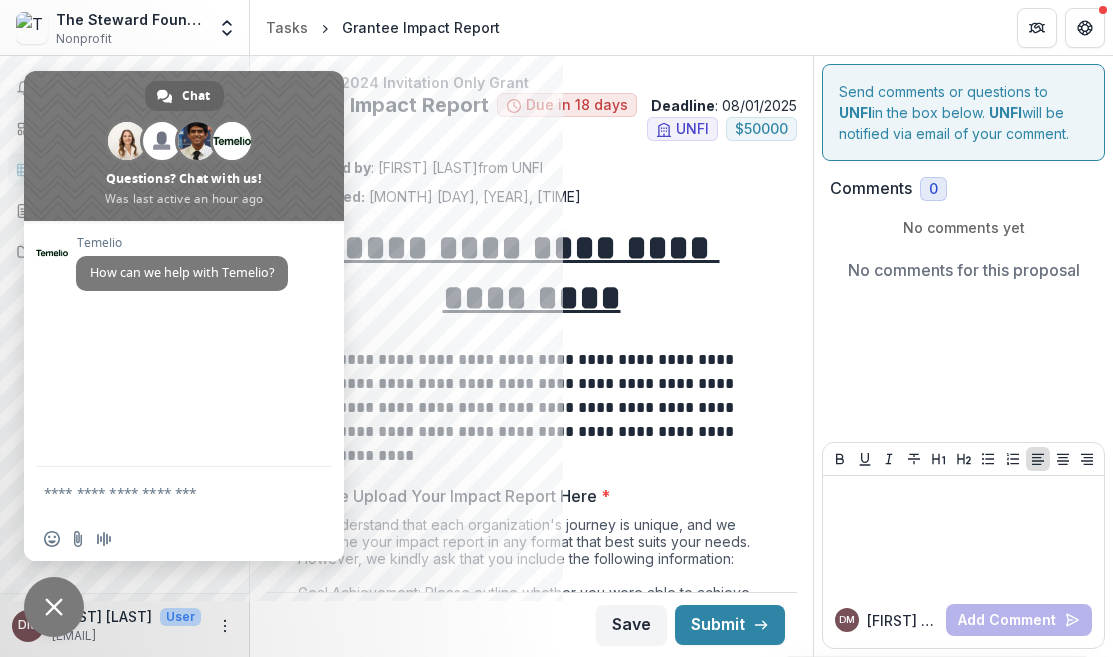 click on "The Steward Foundation, Inc." at bounding box center [130, 19] 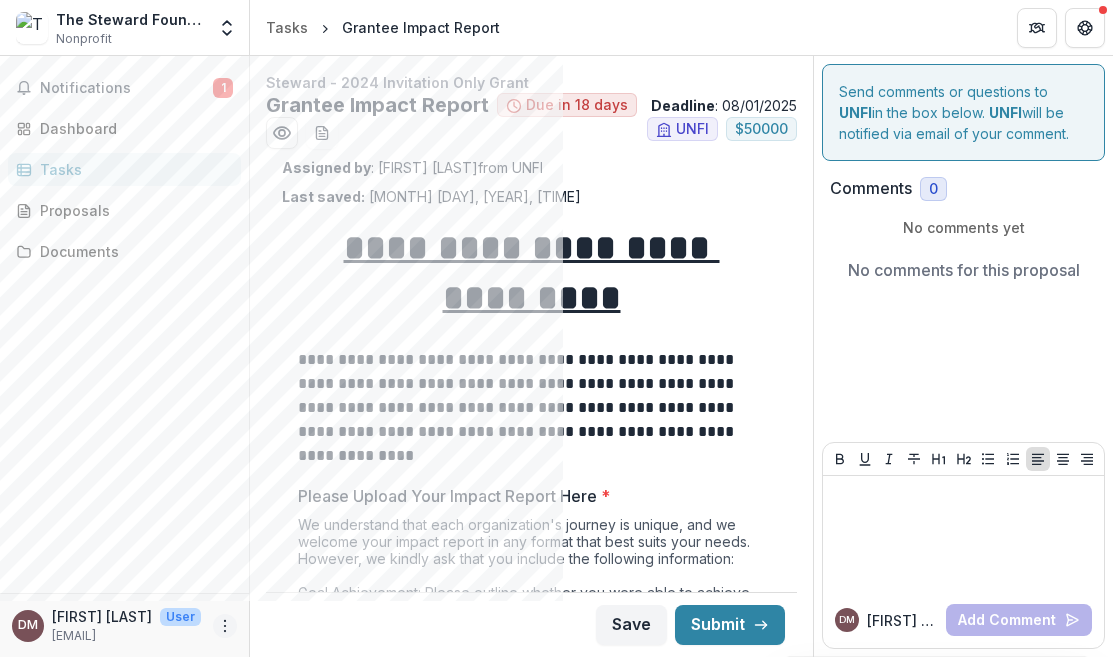 click 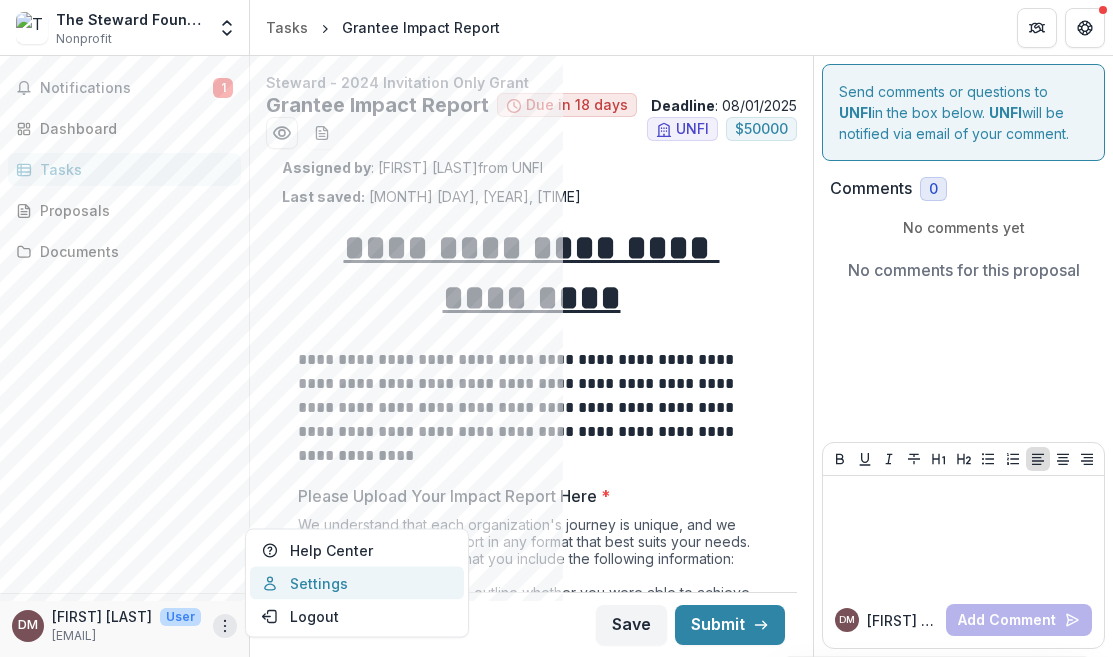 click on "Settings" at bounding box center [357, 583] 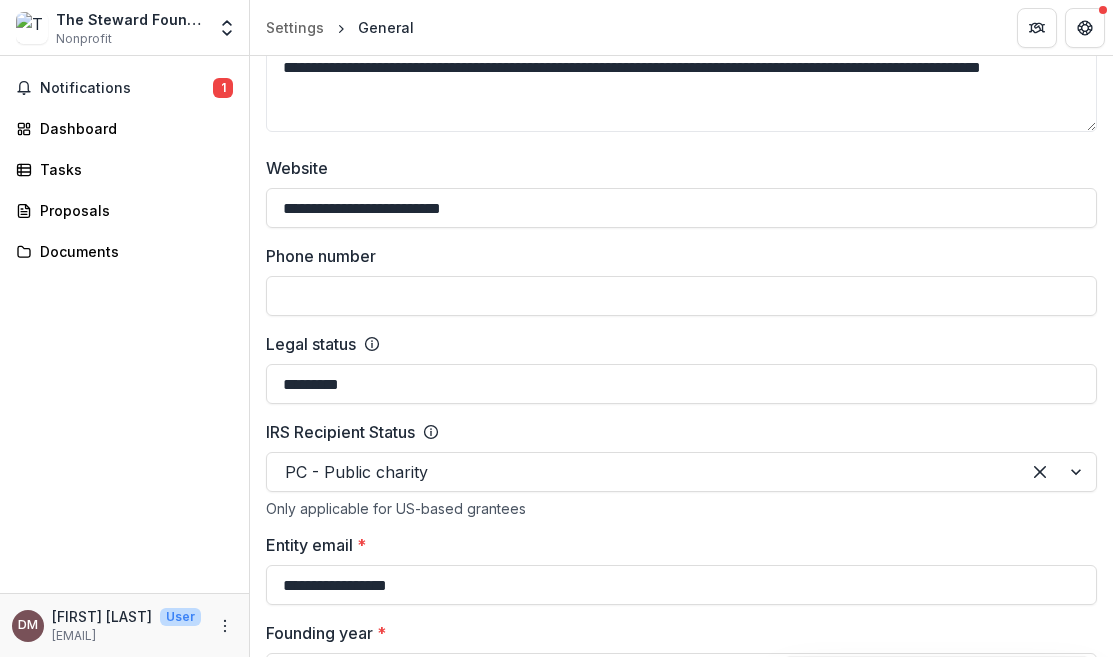 scroll, scrollTop: 44, scrollLeft: 0, axis: vertical 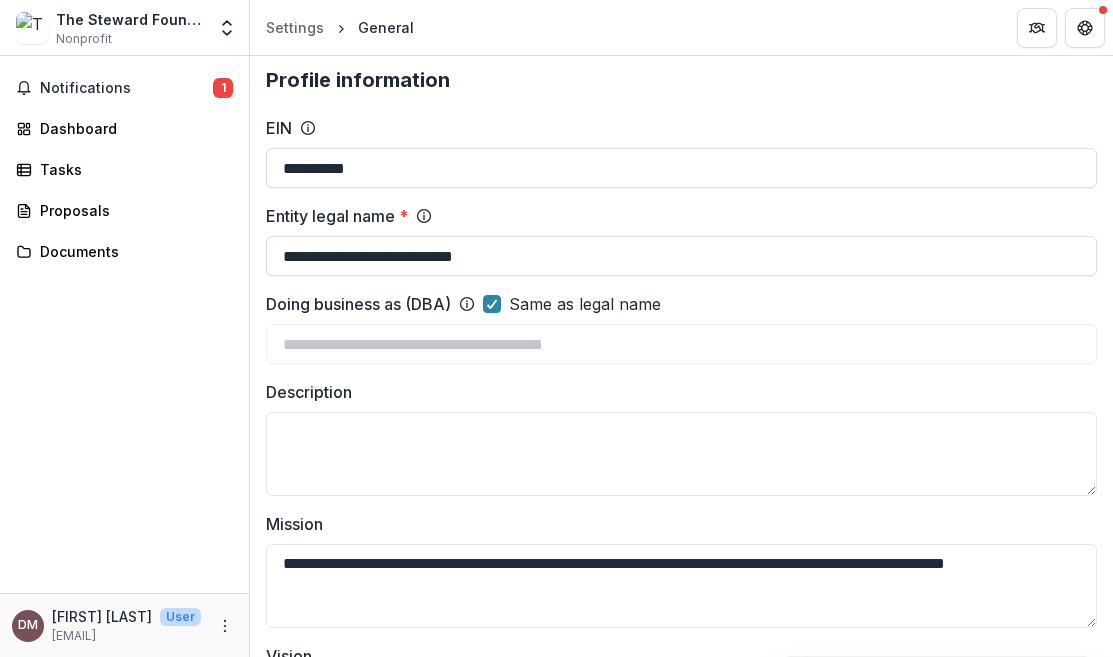 click on "General" at bounding box center (386, 27) 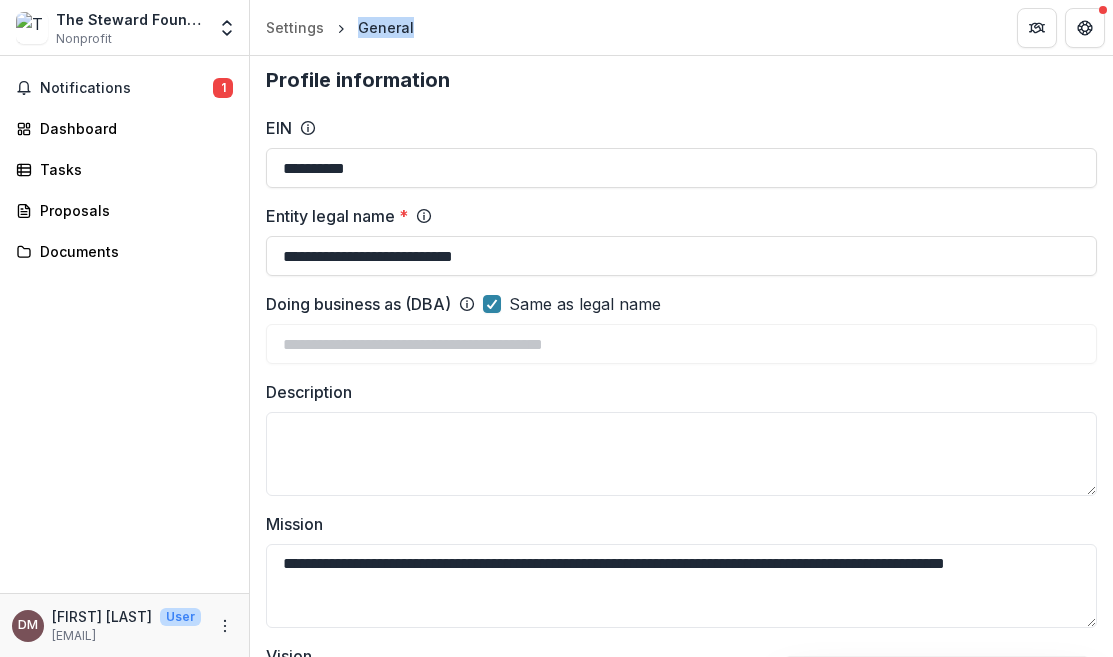 click on "General" at bounding box center [386, 27] 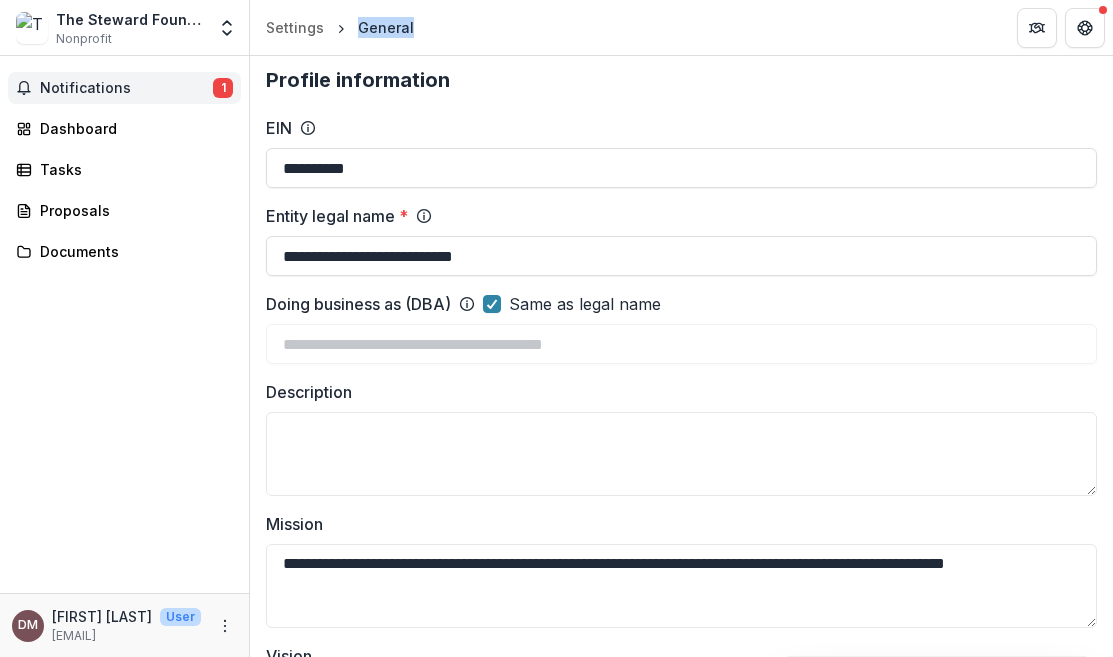 click on "Notifications 1" at bounding box center [124, 88] 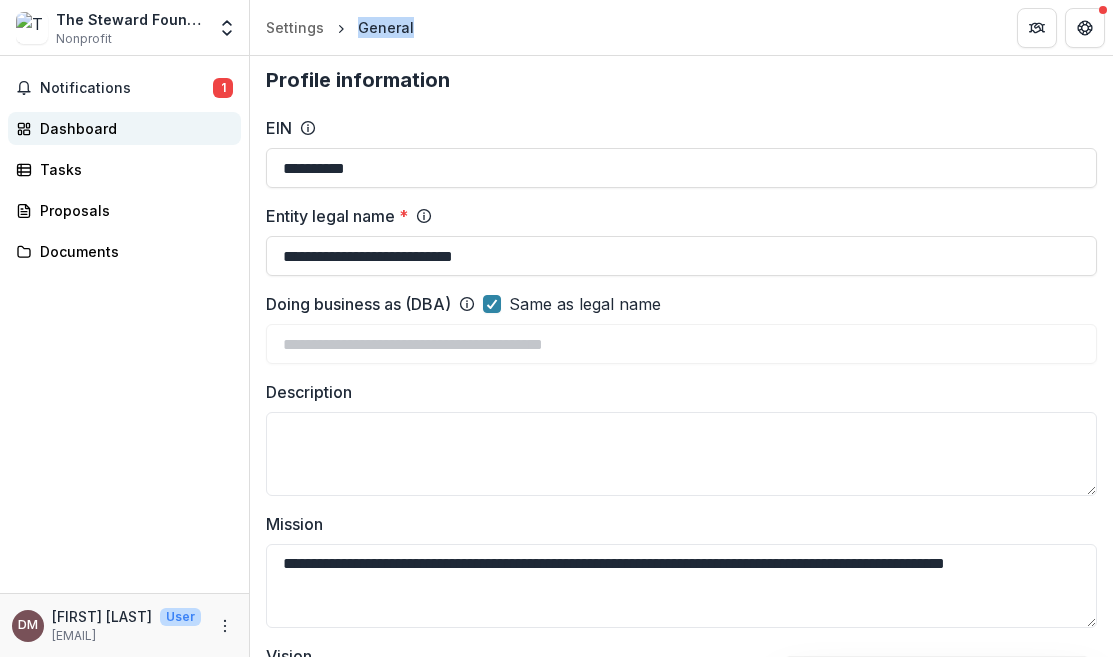 click on "Dashboard" at bounding box center [132, 128] 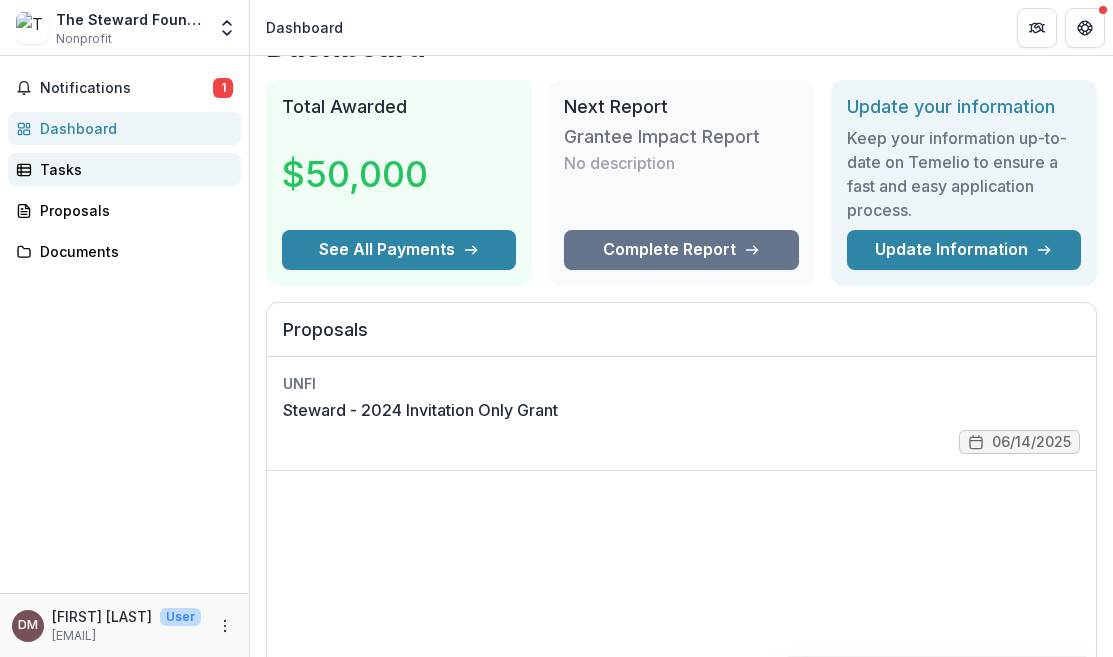 click on "Tasks" at bounding box center [132, 169] 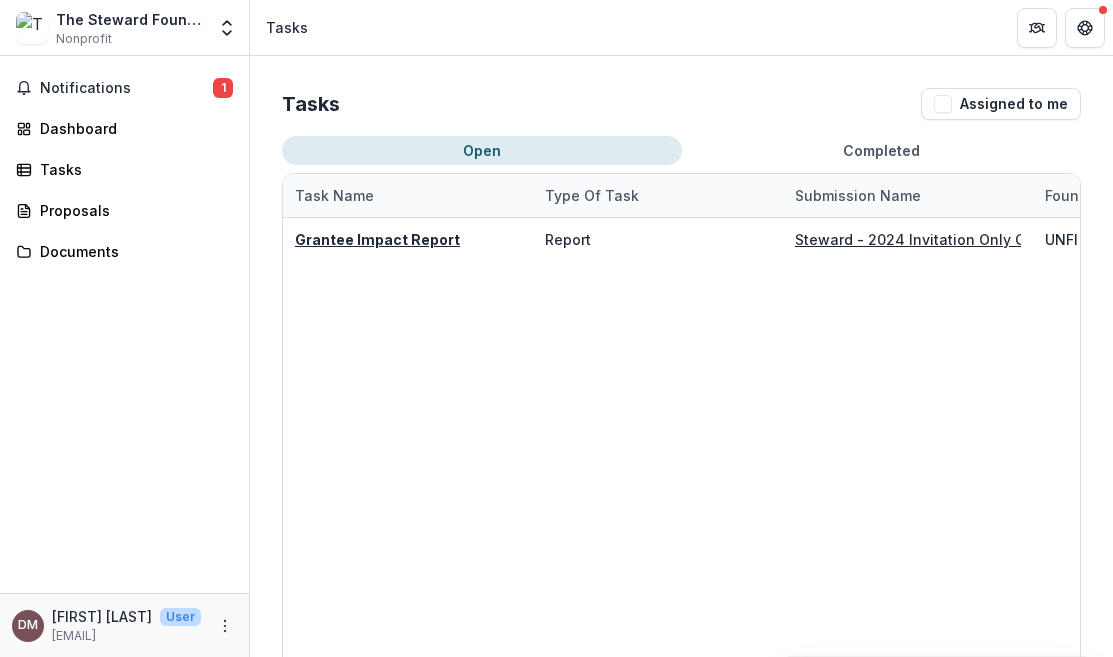 click on "The Steward Foundation, Inc. Nonprofit Team Settings Settings" at bounding box center [124, 31] 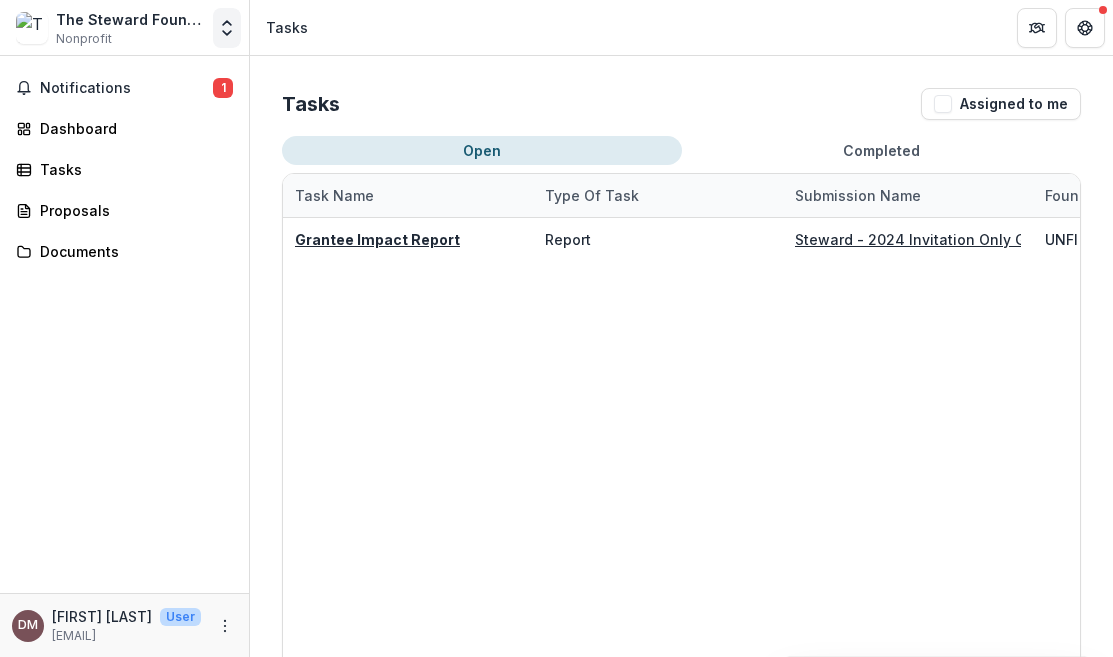 click 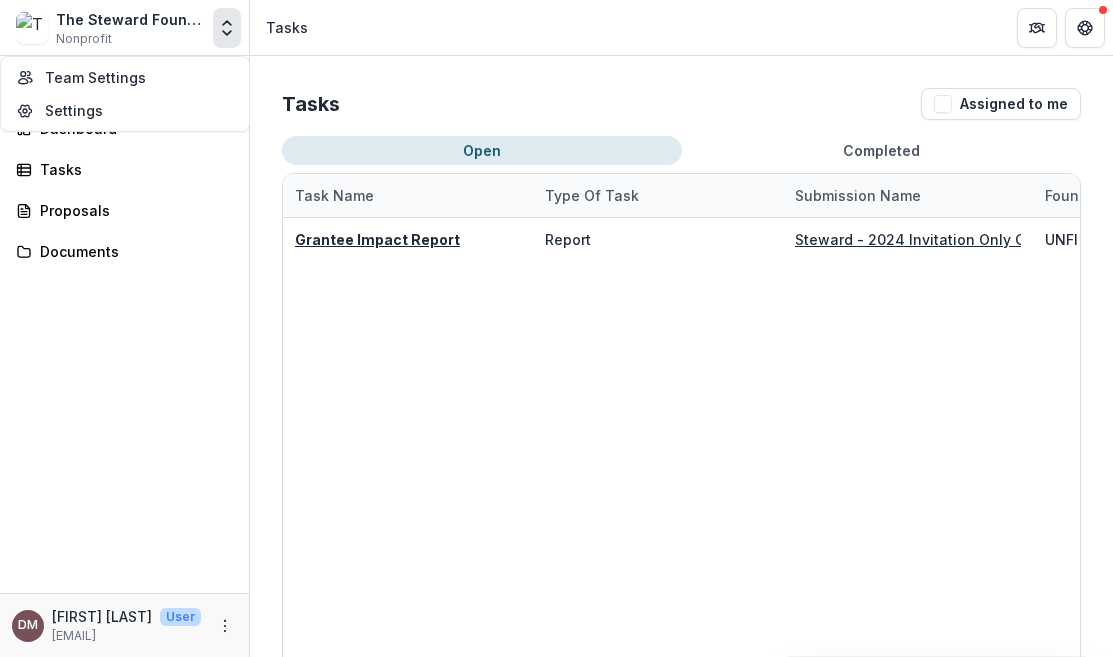 click on "Dan Miller User" at bounding box center [126, 616] 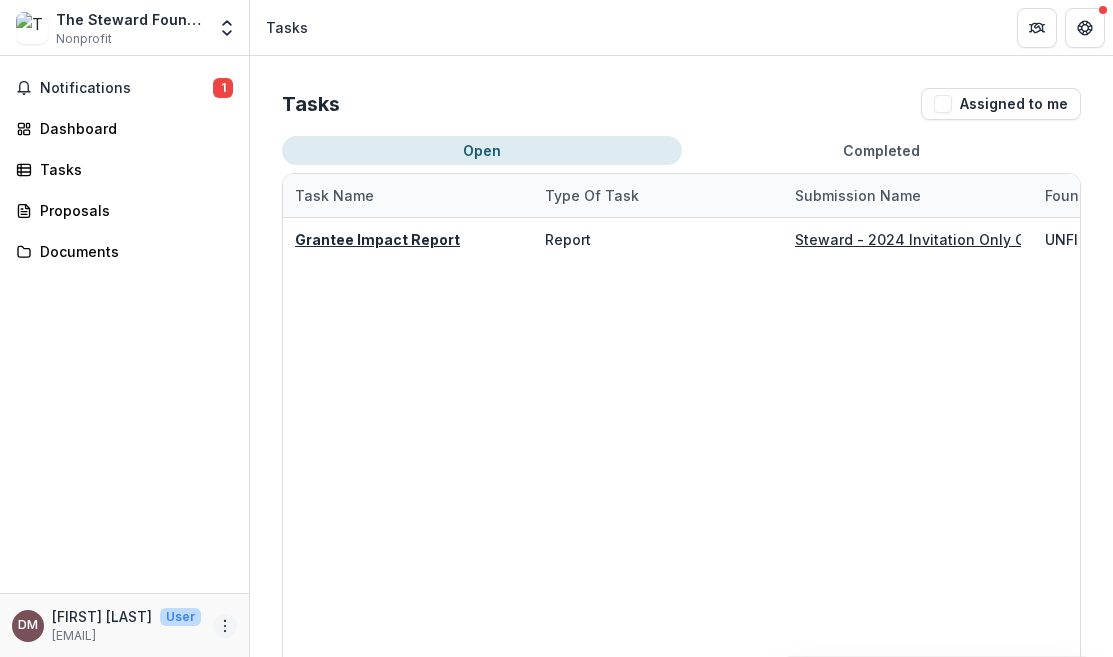 click 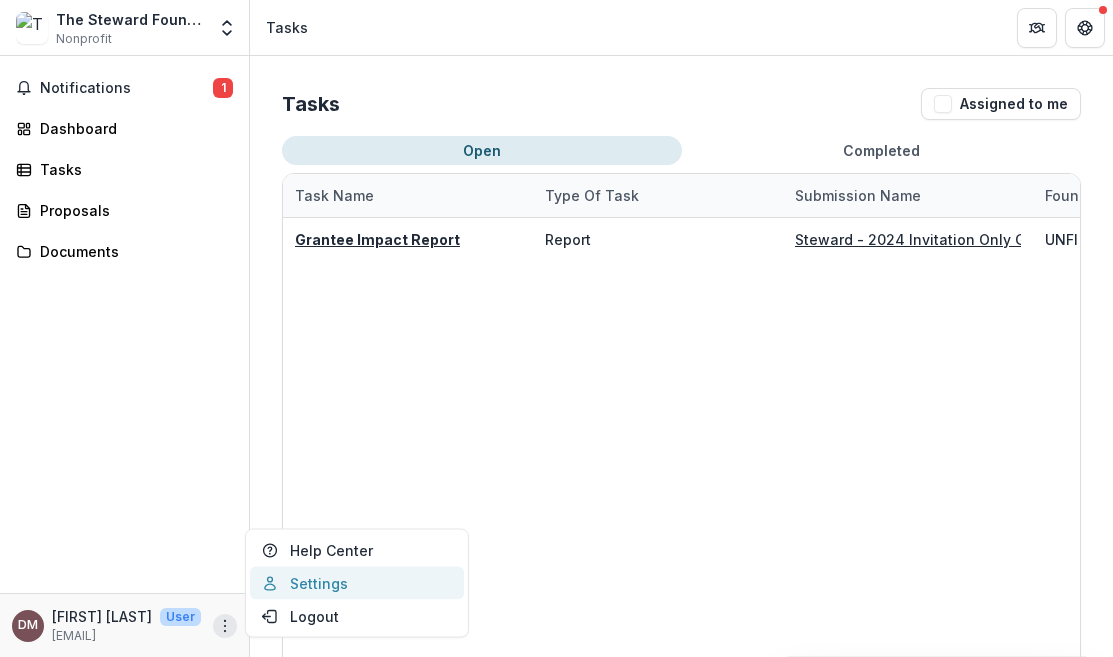 click on "Settings" at bounding box center (357, 583) 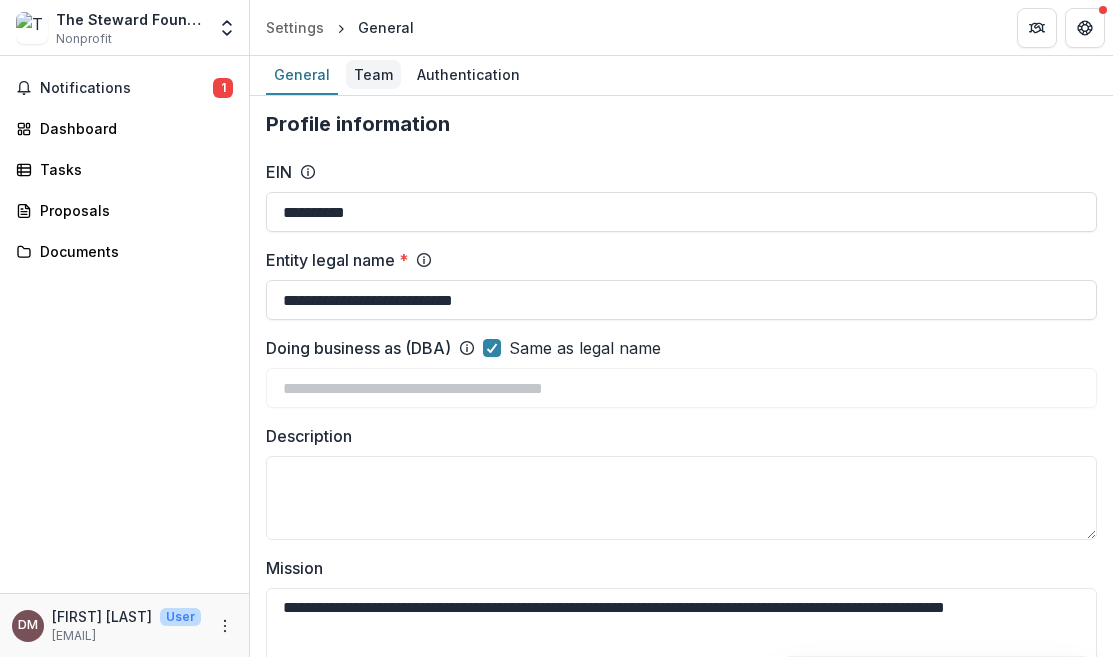 click on "Team" at bounding box center [373, 74] 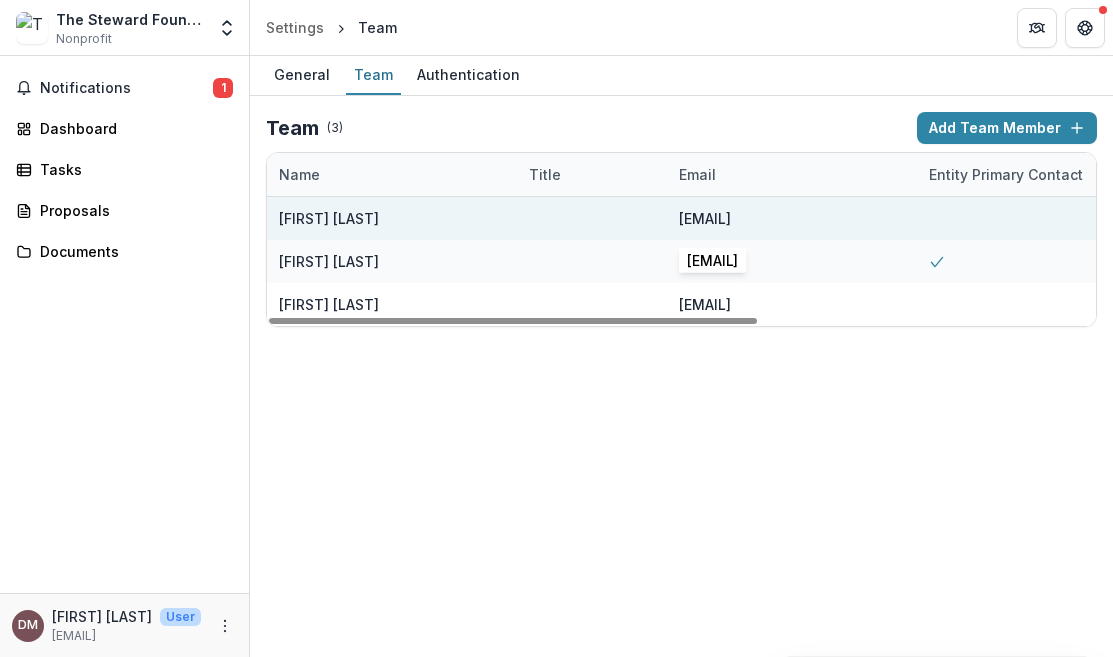 click on "bridget@gosteward.co" at bounding box center (705, 218) 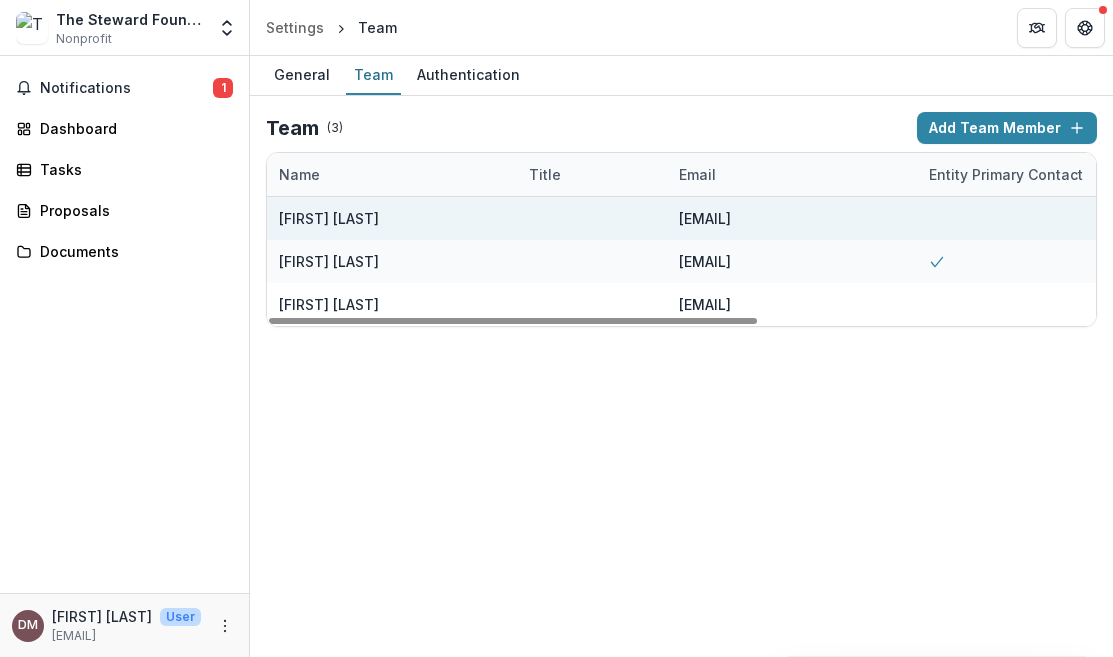 click on "bridget@gosteward.co" at bounding box center [792, 218] 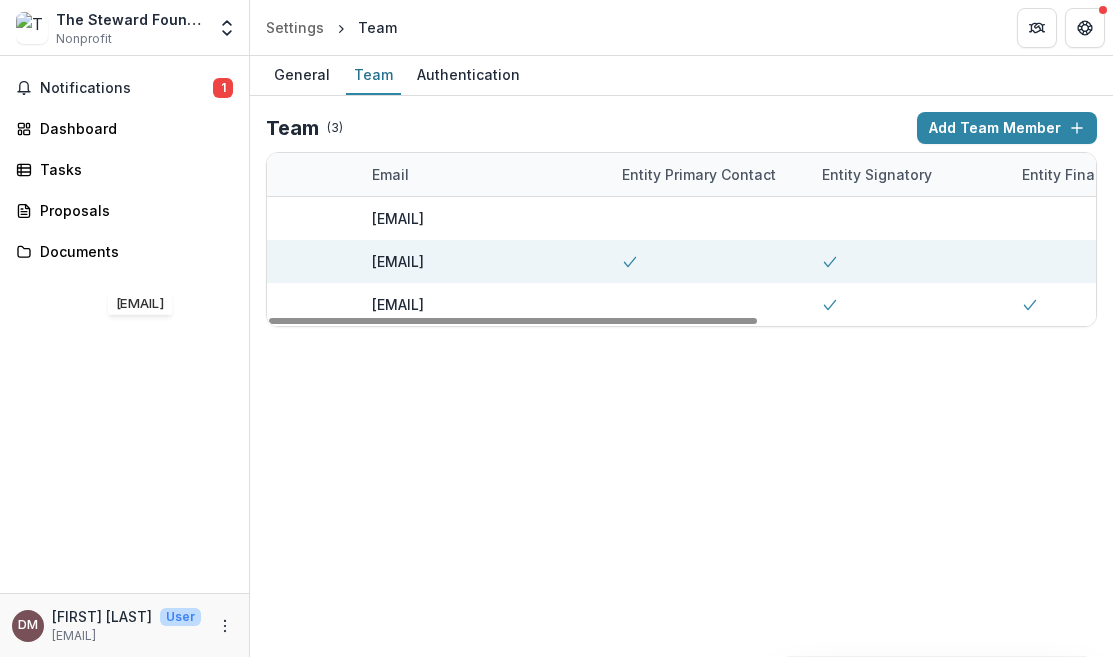 scroll, scrollTop: 0, scrollLeft: 571, axis: horizontal 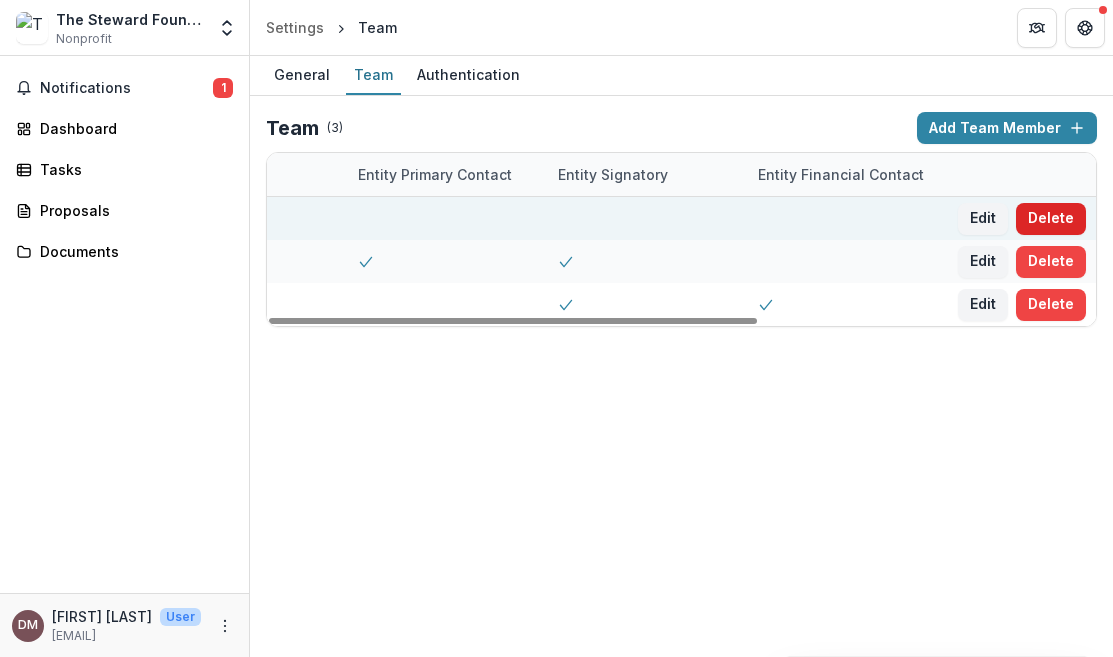 click on "Delete" at bounding box center [1051, 219] 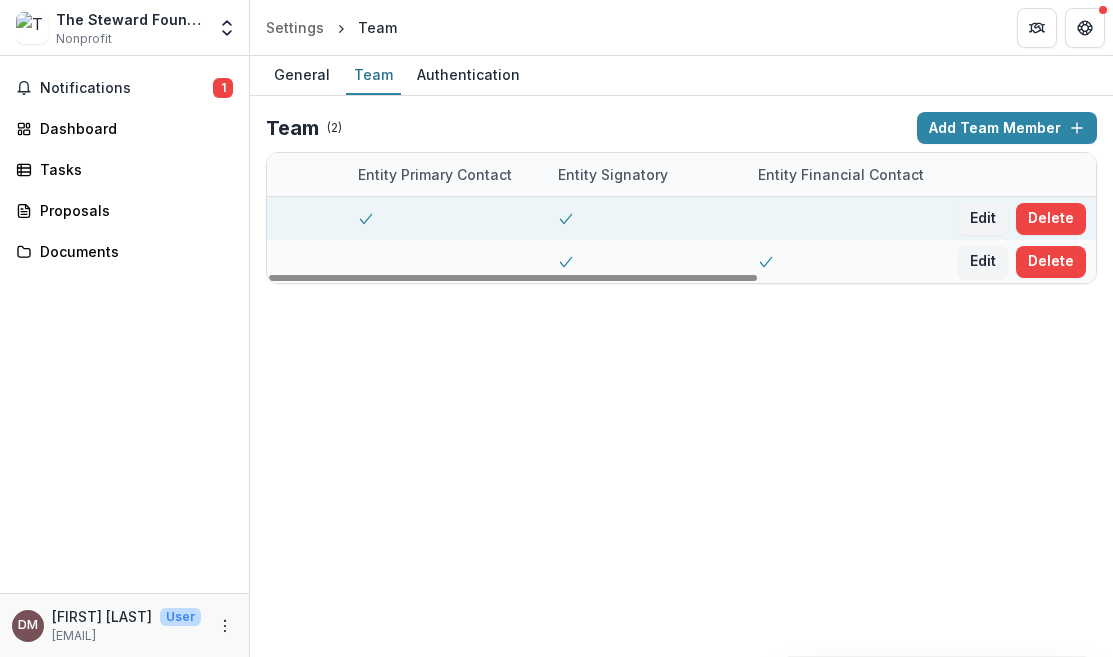 scroll, scrollTop: 0, scrollLeft: 0, axis: both 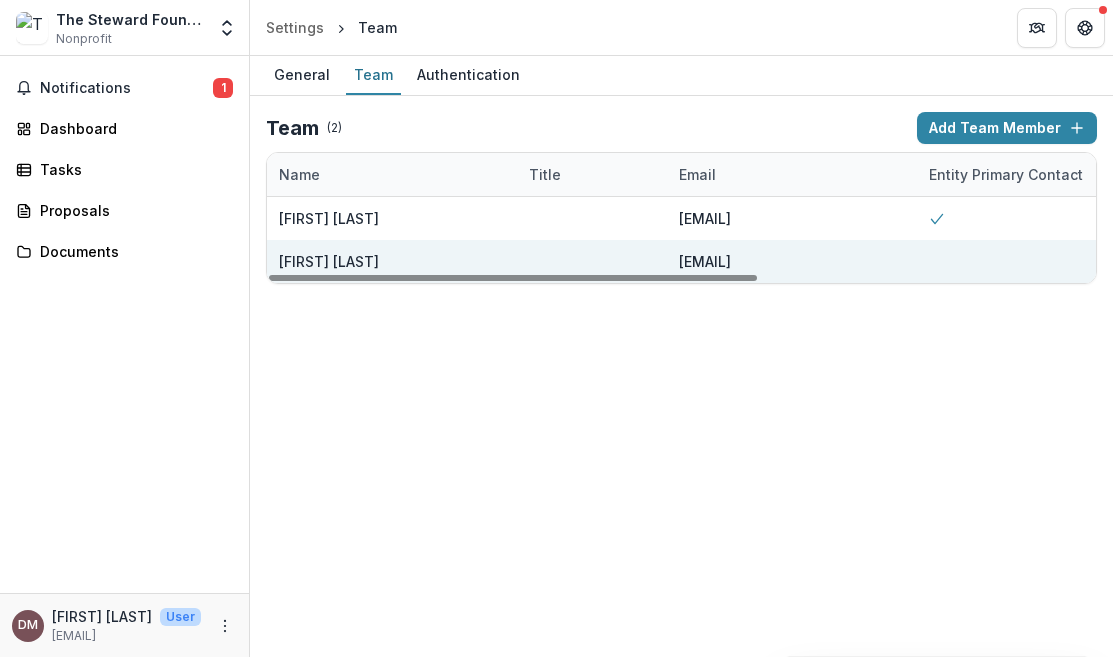 click on "bridget@gosteward.com" at bounding box center [705, 261] 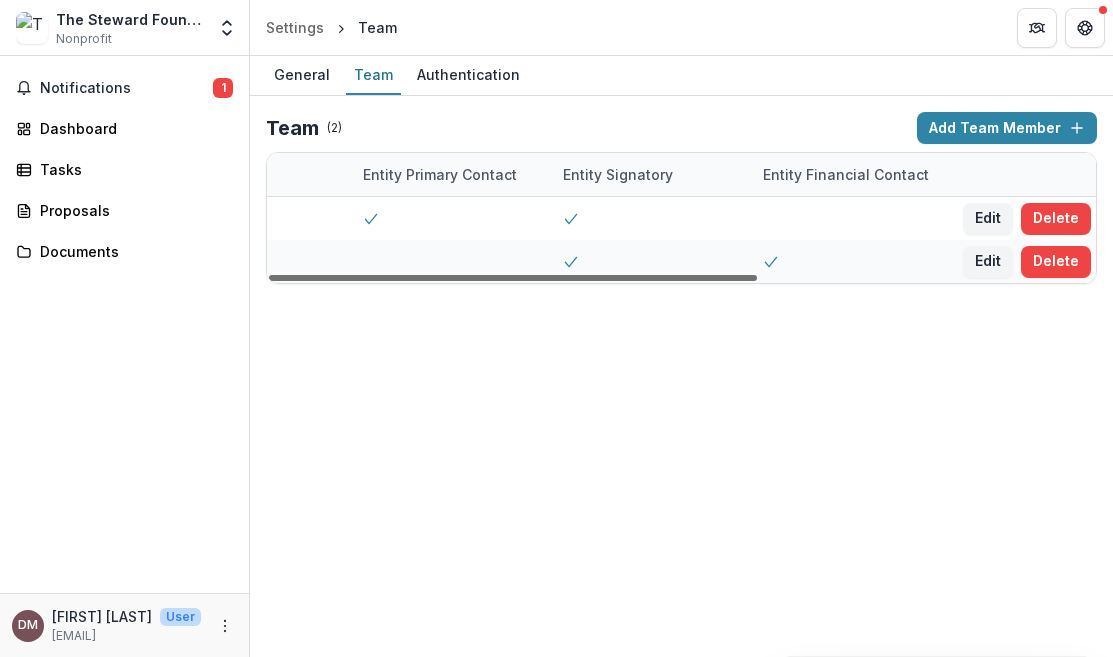 scroll, scrollTop: 0, scrollLeft: 571, axis: horizontal 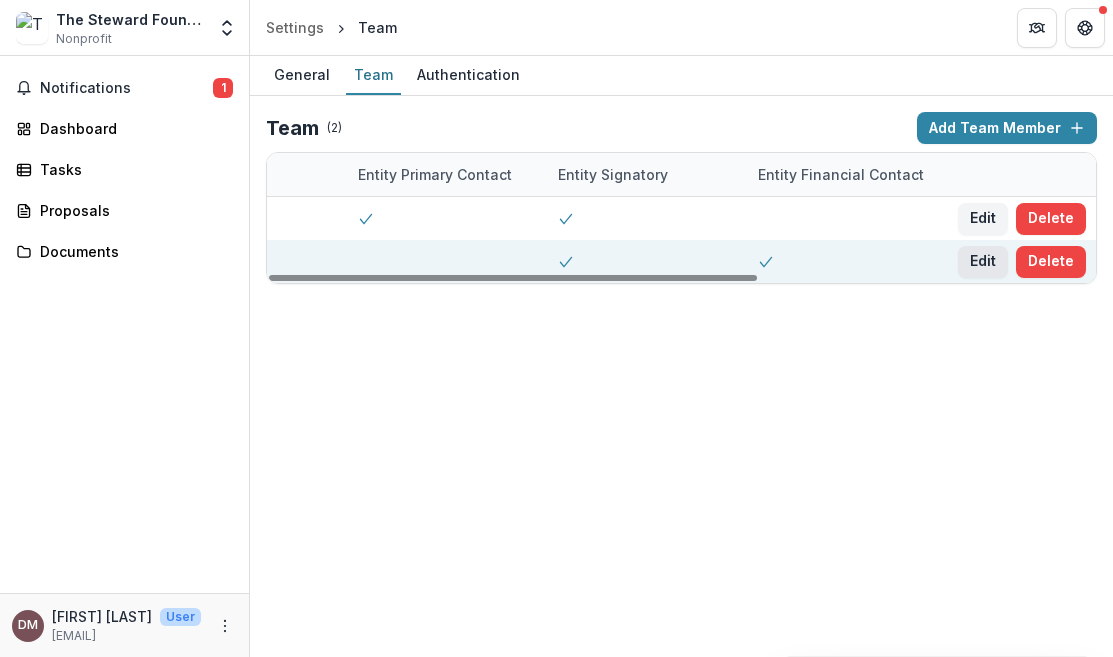 click on "Edit" at bounding box center [983, 262] 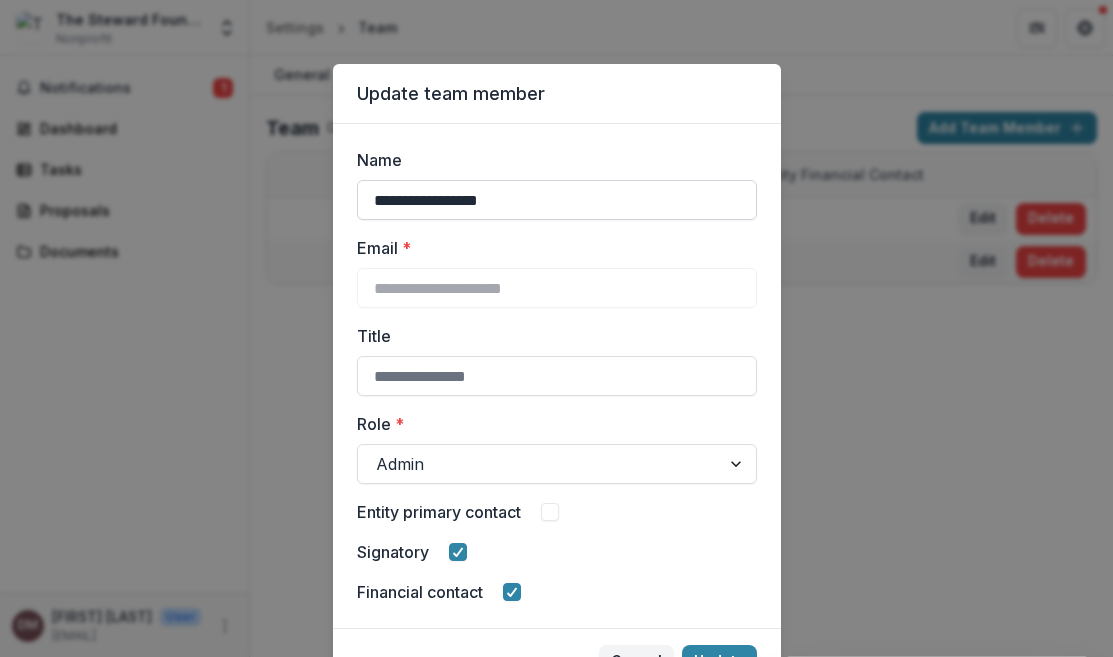 click on "**********" at bounding box center (557, 200) 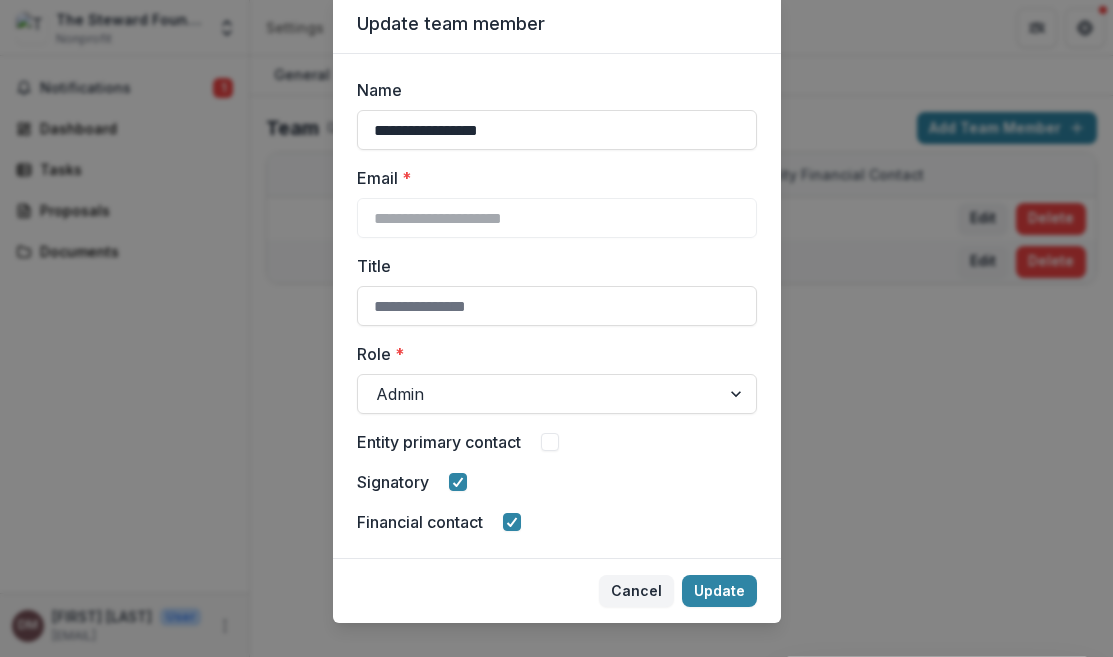 scroll, scrollTop: 73, scrollLeft: 0, axis: vertical 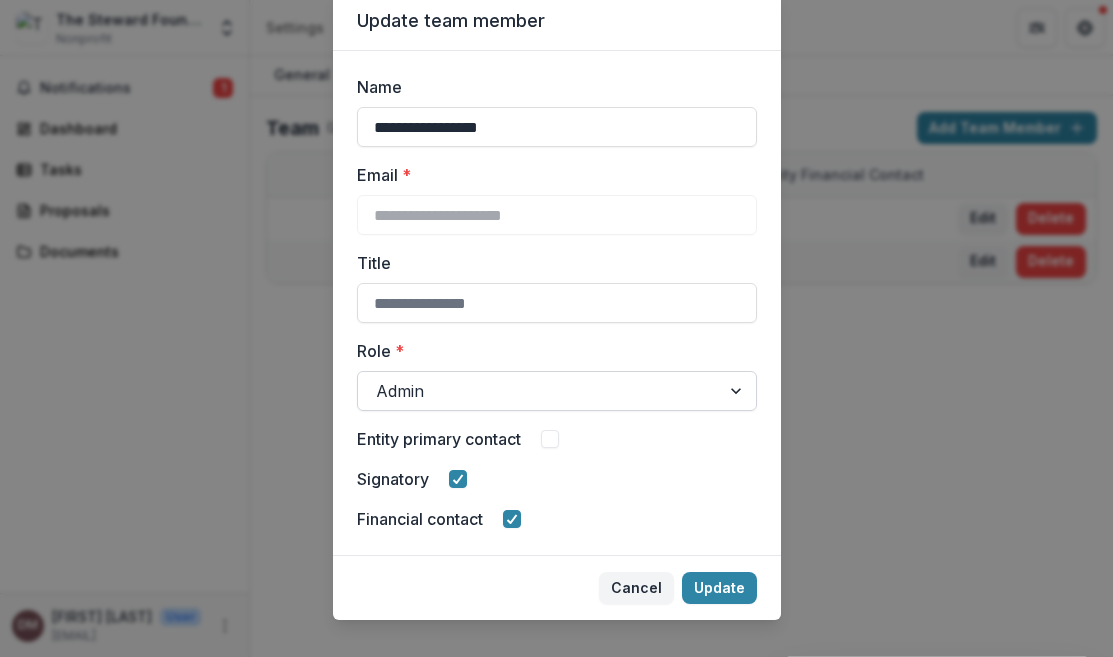 click at bounding box center (539, 391) 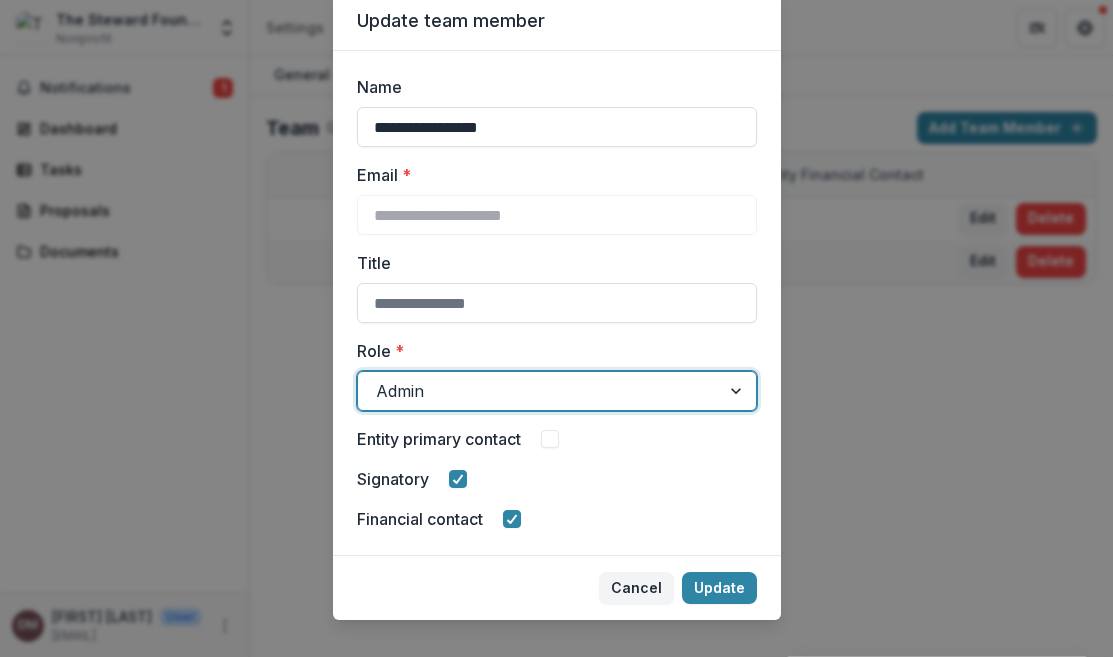 click at bounding box center (539, 391) 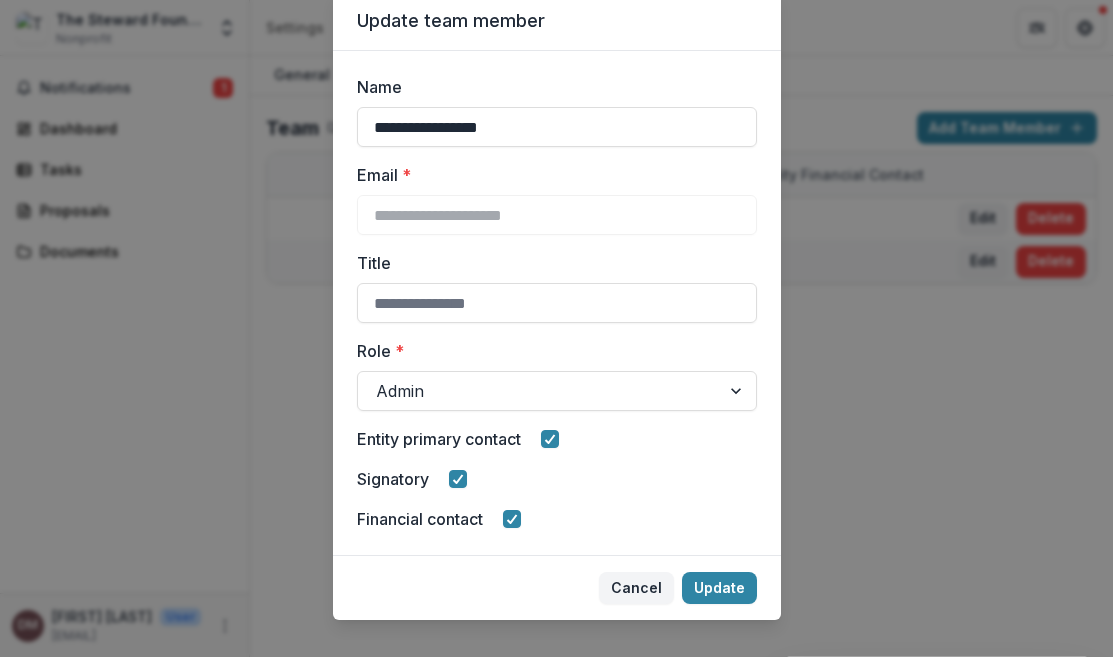 click on "Entity primary contact" at bounding box center (439, 439) 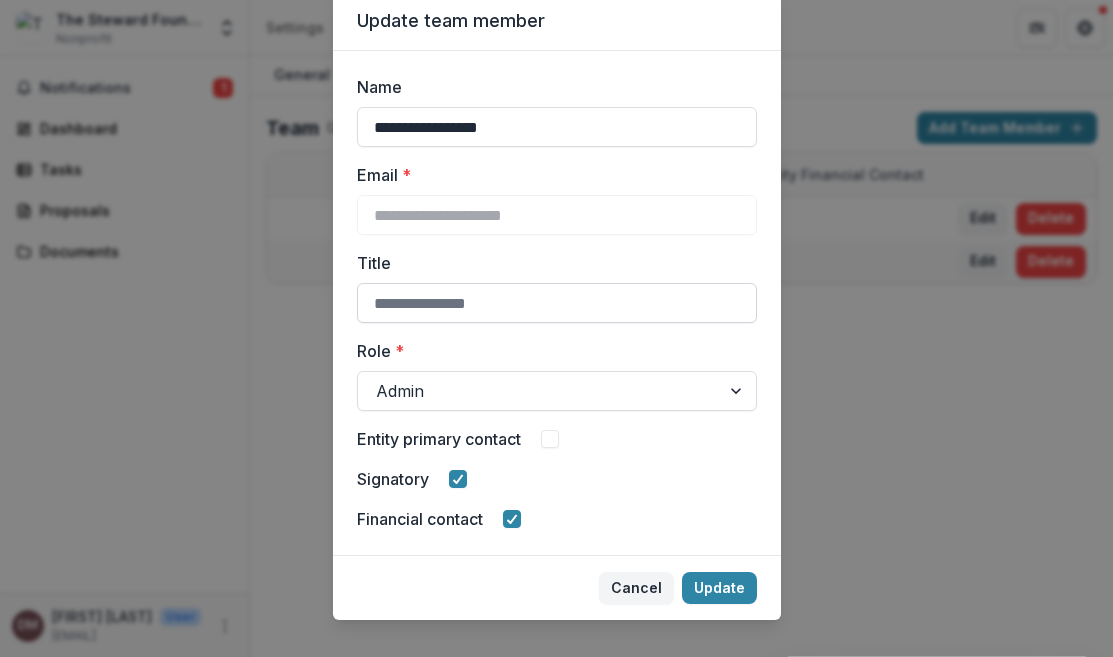 click on "Title" at bounding box center [557, 303] 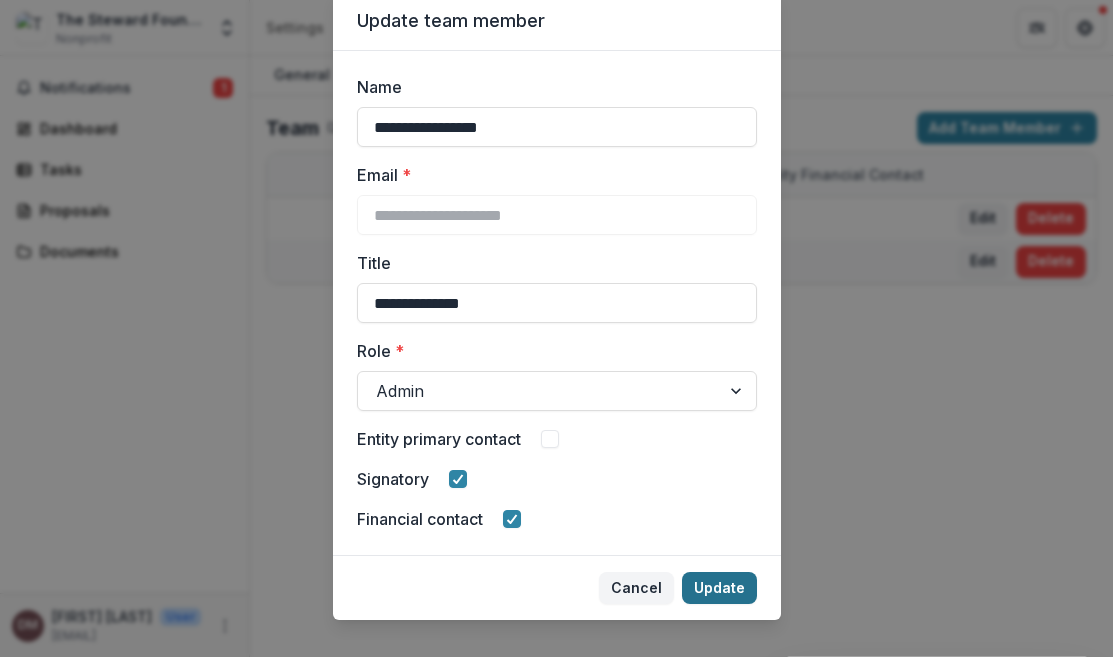 type on "**********" 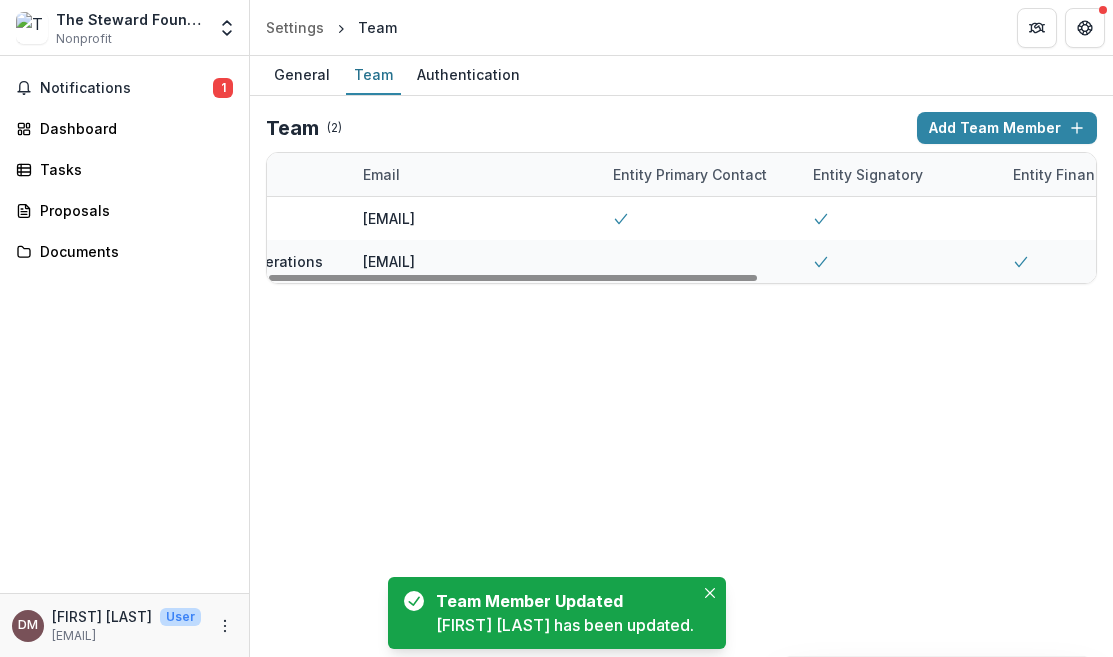 scroll, scrollTop: 0, scrollLeft: 571, axis: horizontal 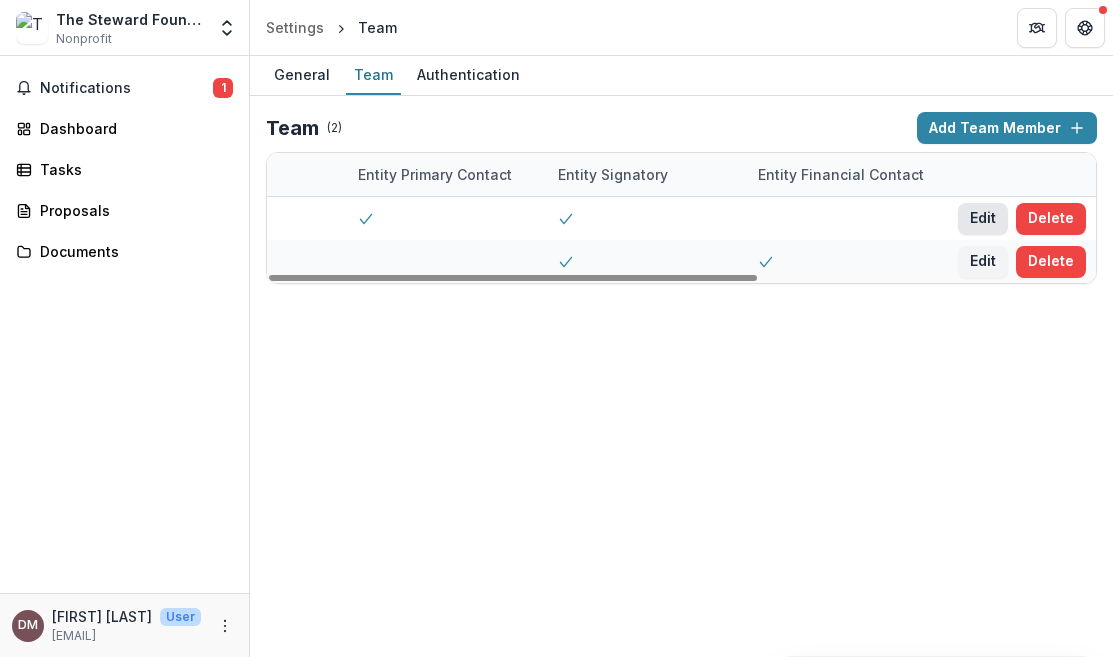 click on "Edit" at bounding box center (983, 219) 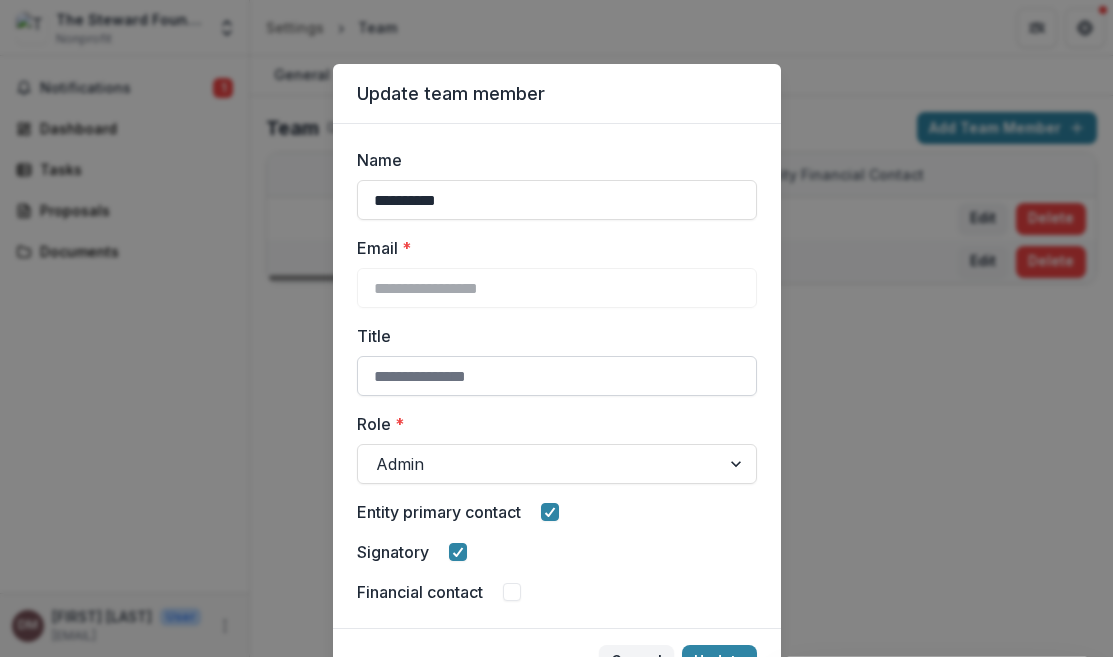 click on "Title" at bounding box center [557, 376] 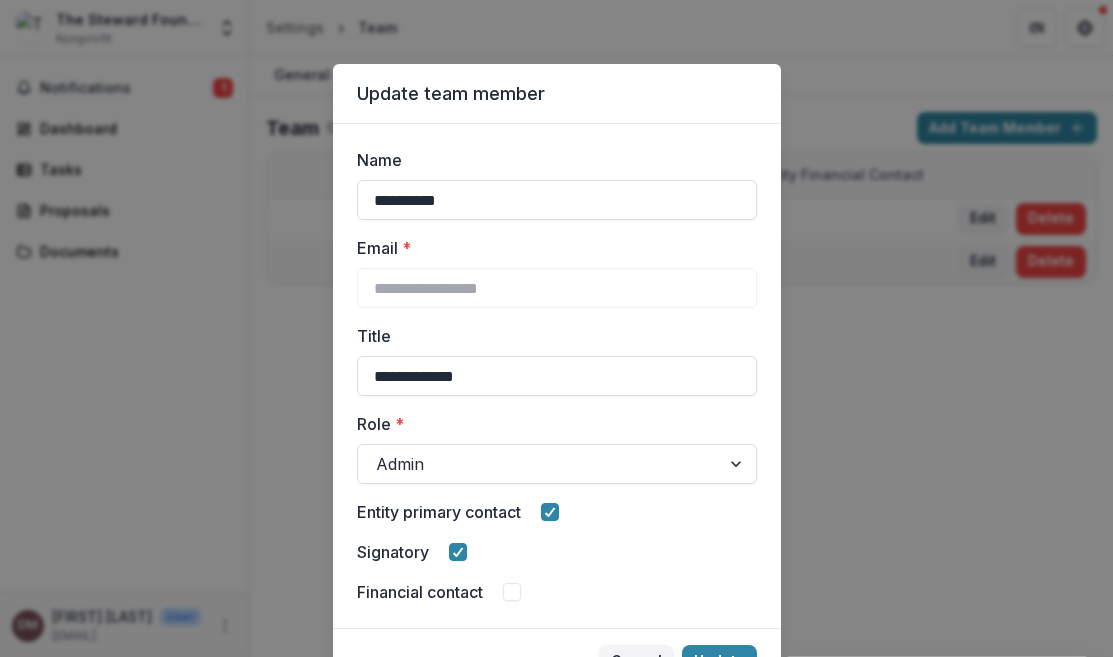 drag, startPoint x: 509, startPoint y: 377, endPoint x: 262, endPoint y: 365, distance: 247.29132 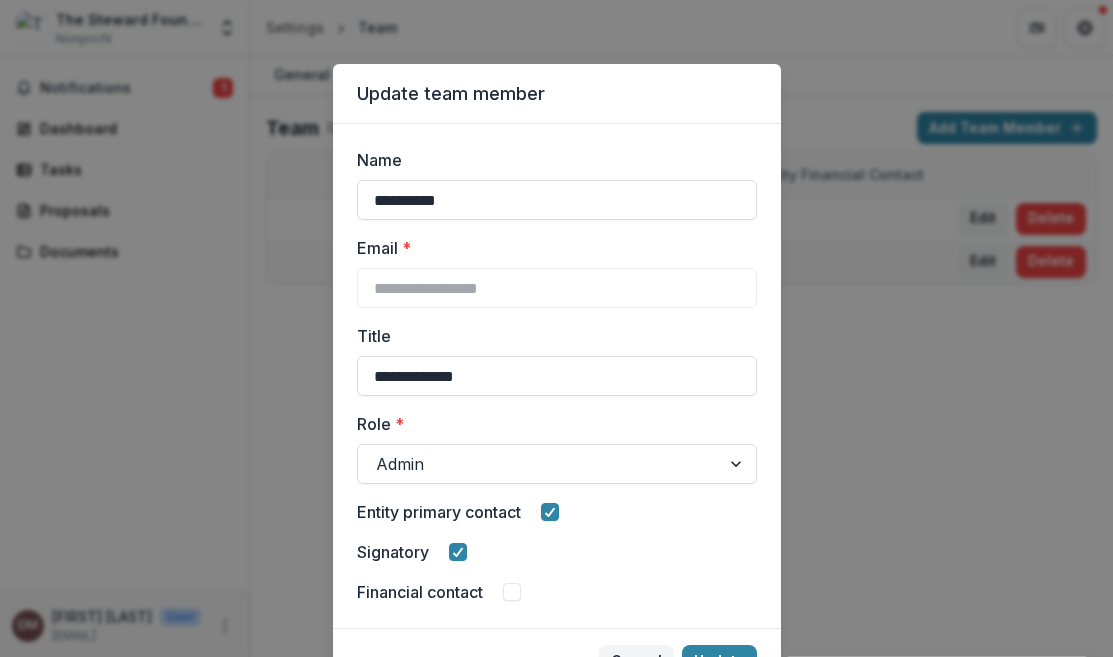 scroll, scrollTop: 100, scrollLeft: 0, axis: vertical 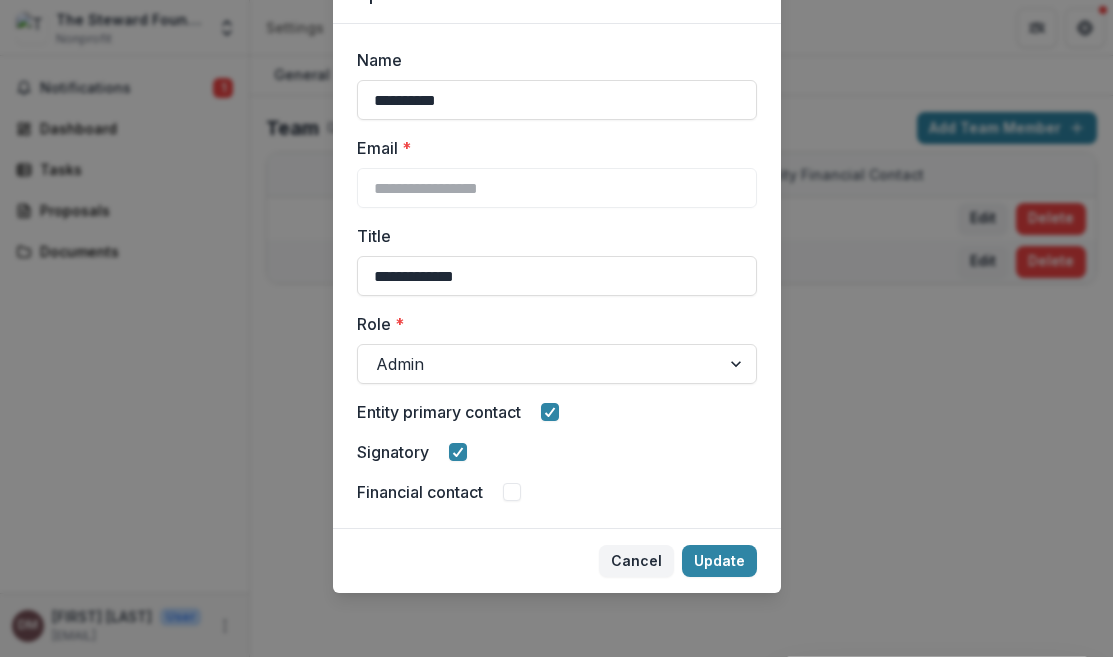 type on "*" 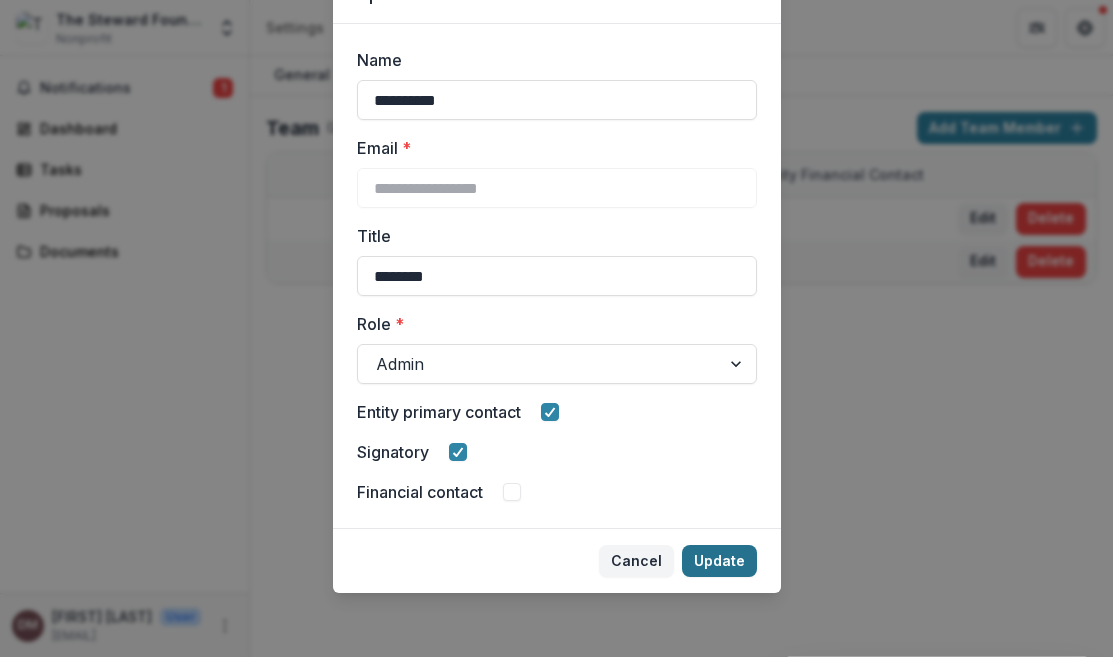 type on "********" 